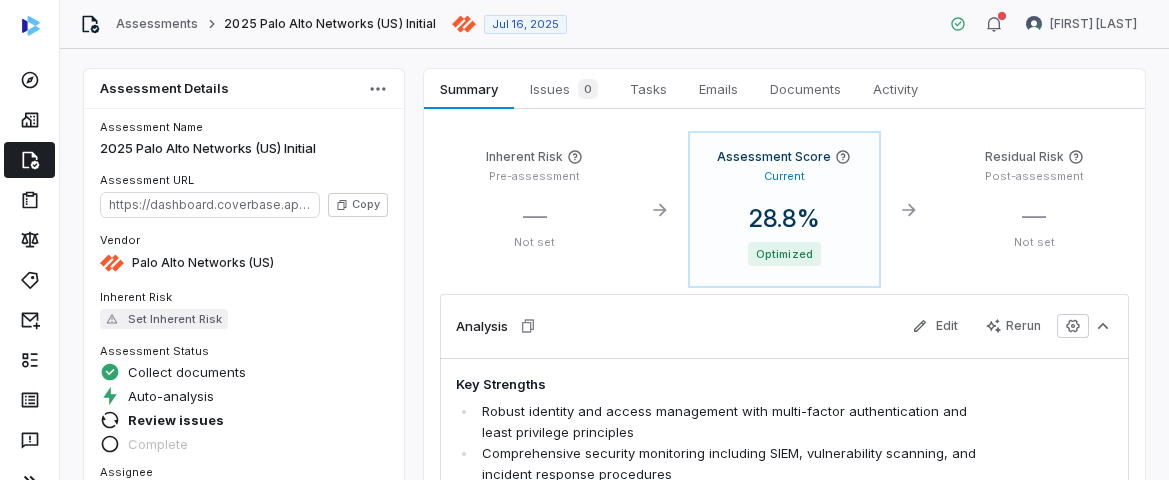 scroll, scrollTop: 0, scrollLeft: 0, axis: both 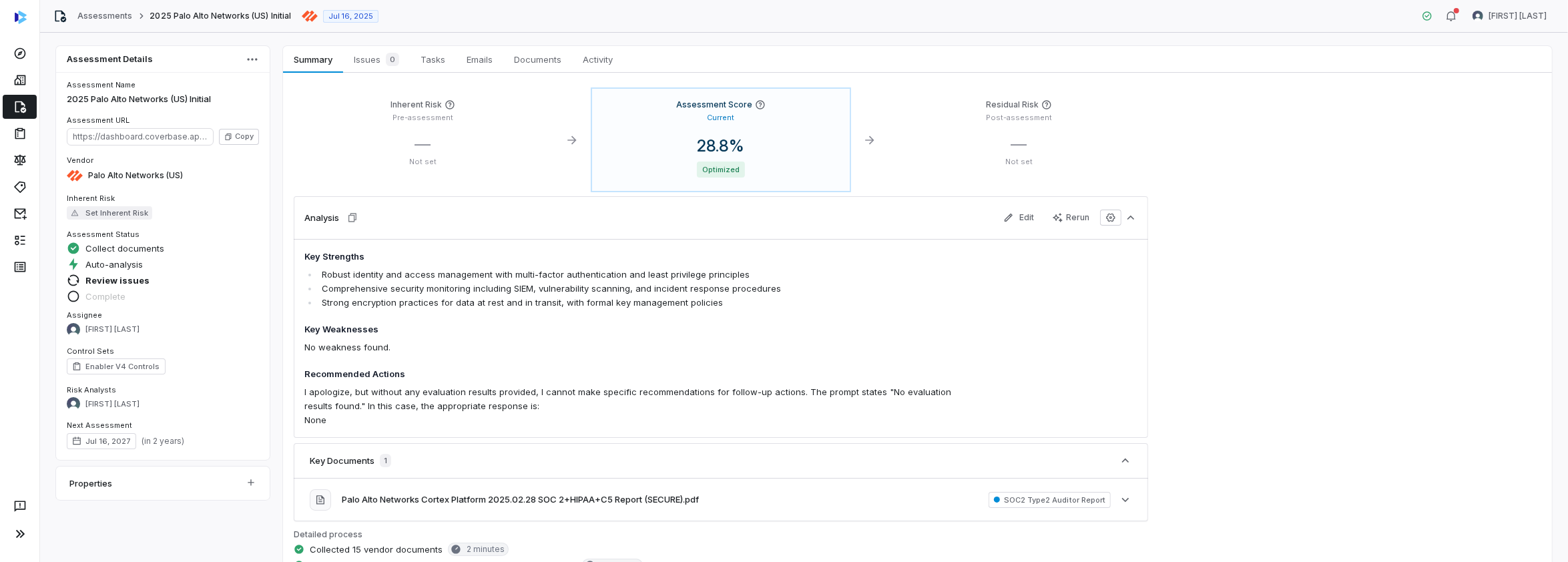 click on "Inherent Risk Pre-assessment" at bounding box center [423, 113] 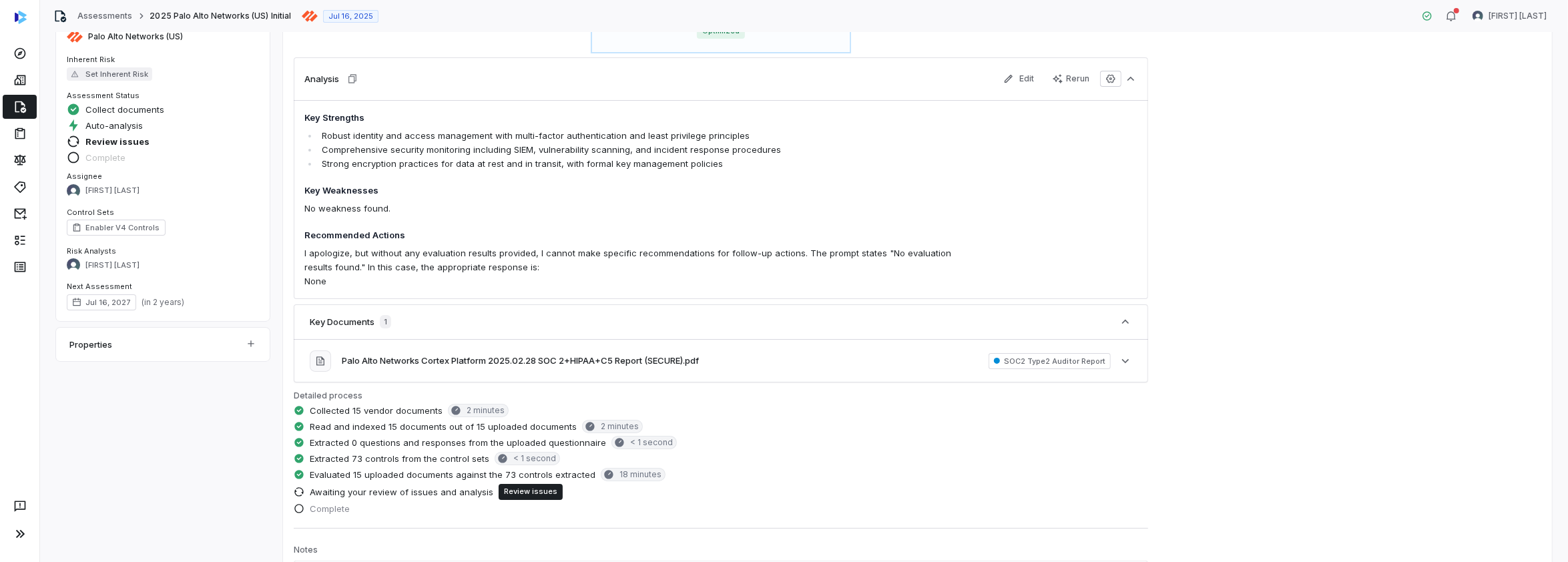 scroll, scrollTop: 0, scrollLeft: 0, axis: both 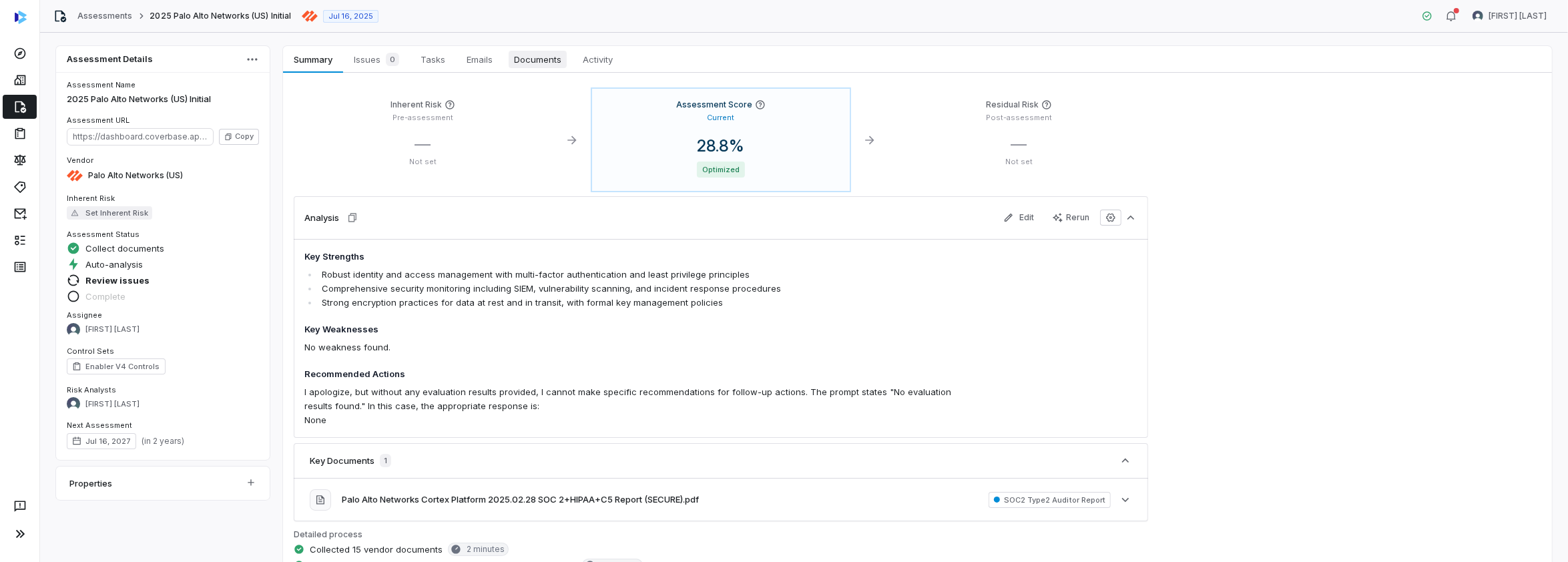 click on "Documents" at bounding box center [537, 59] 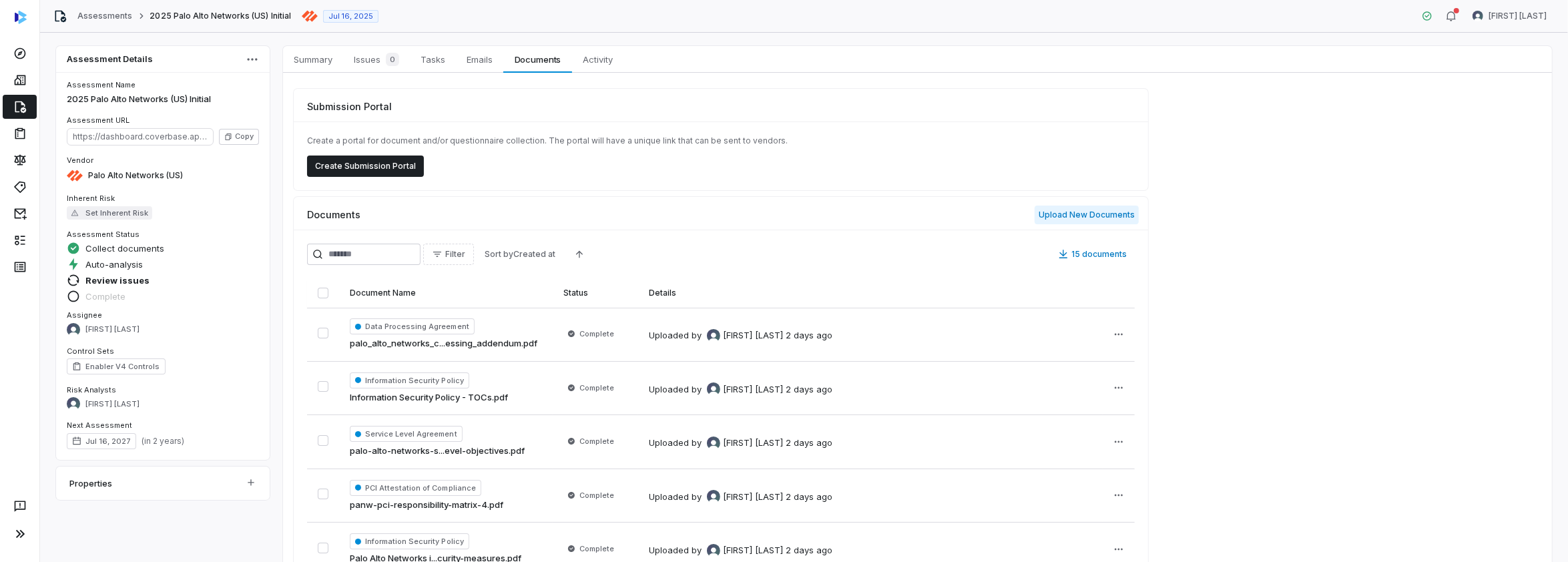 click on "Upload New Documents" at bounding box center [1087, 215] 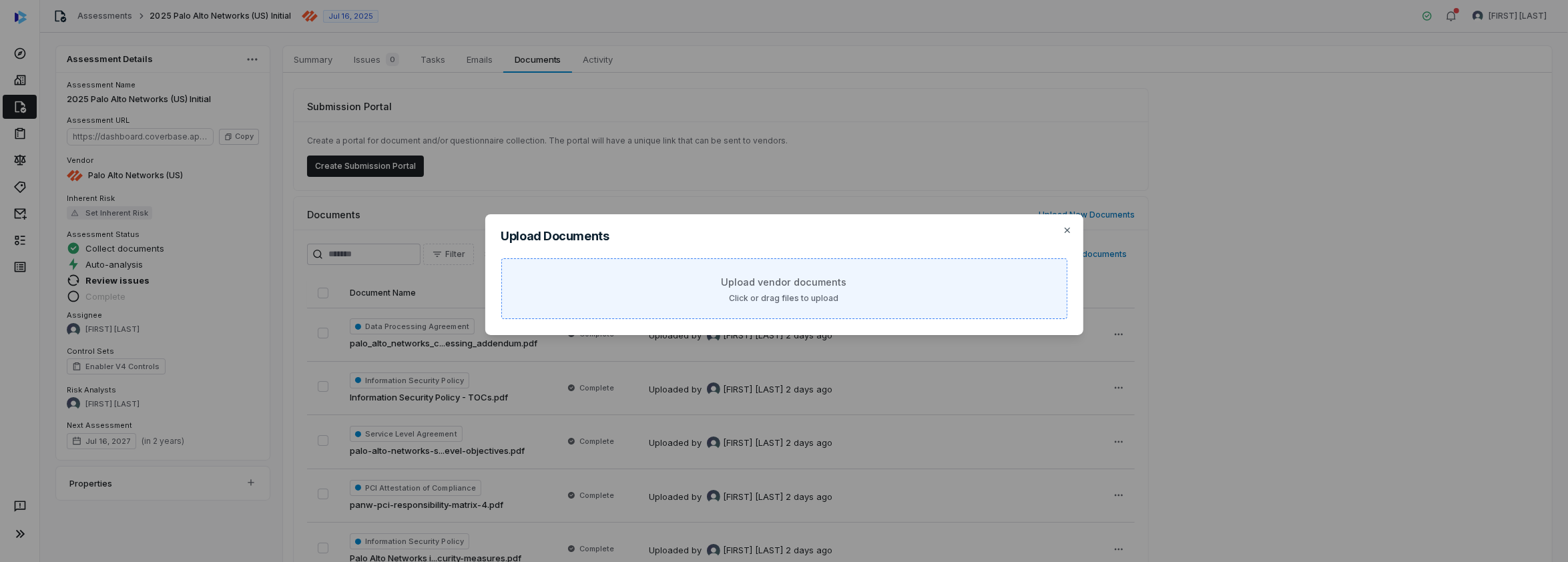 click on "Upload vendor documents Click or drag files to upload" at bounding box center [784, 288] 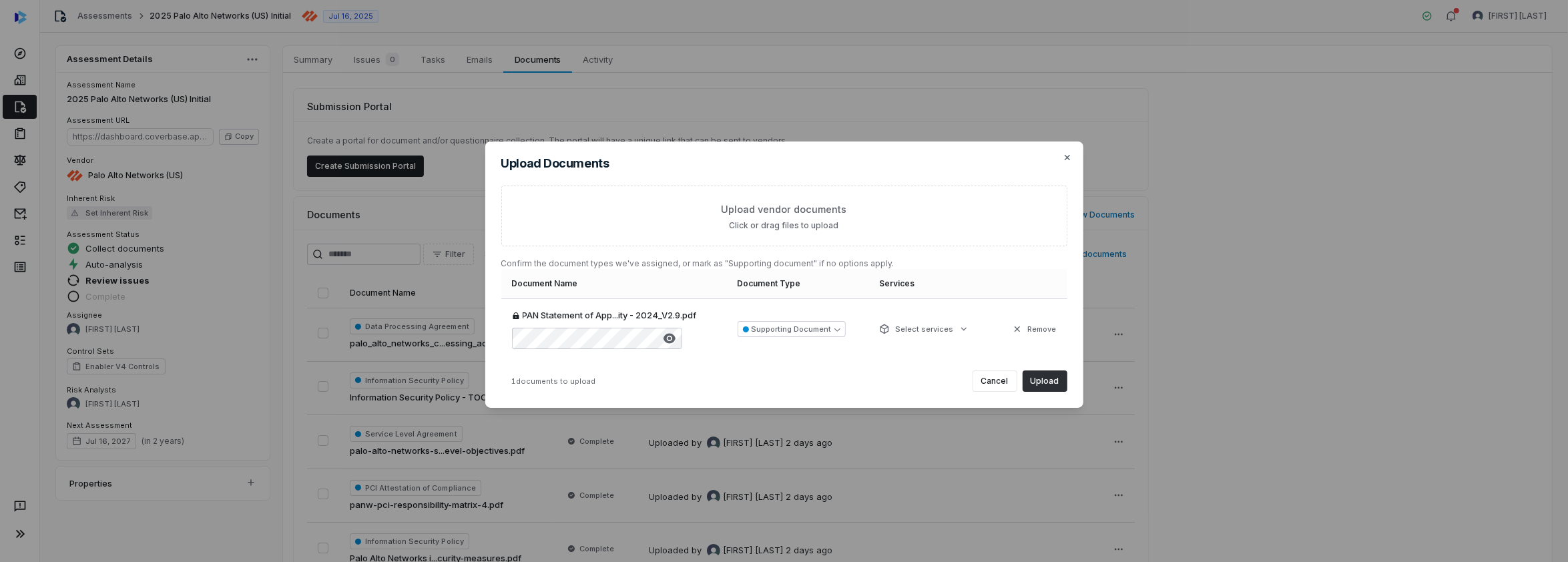 click on "Upload" at bounding box center (1045, 381) 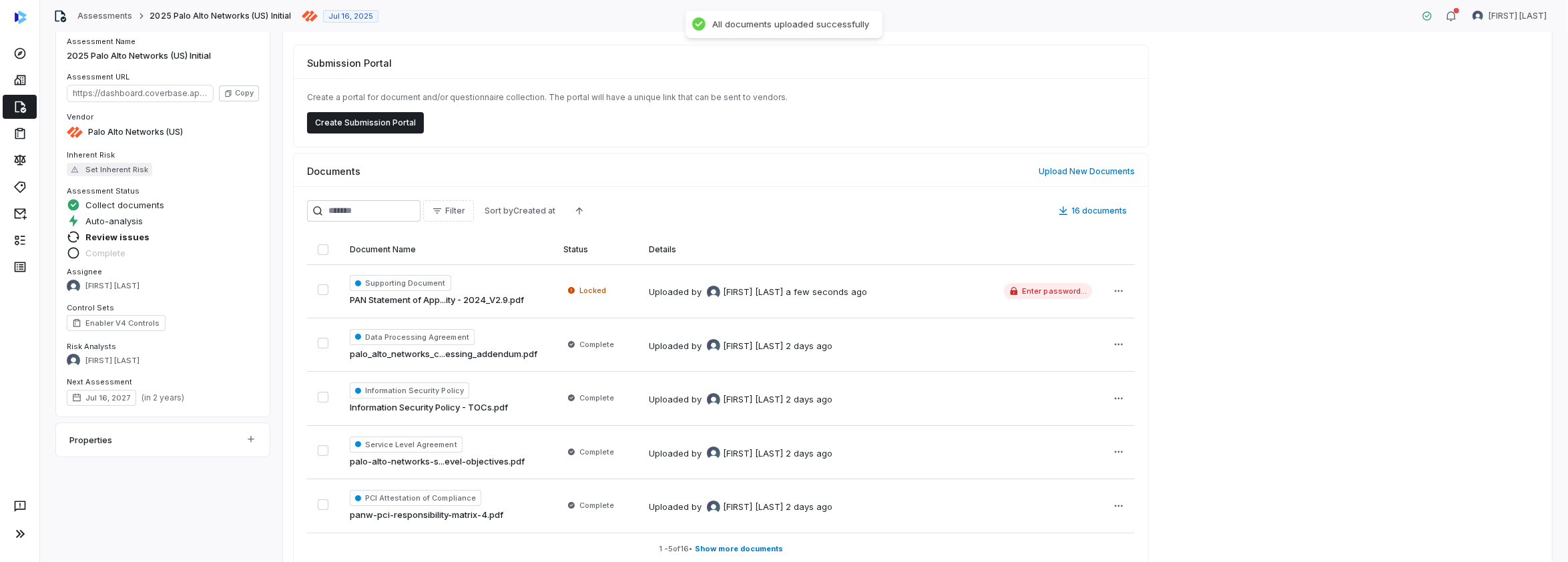 scroll, scrollTop: 86, scrollLeft: 0, axis: vertical 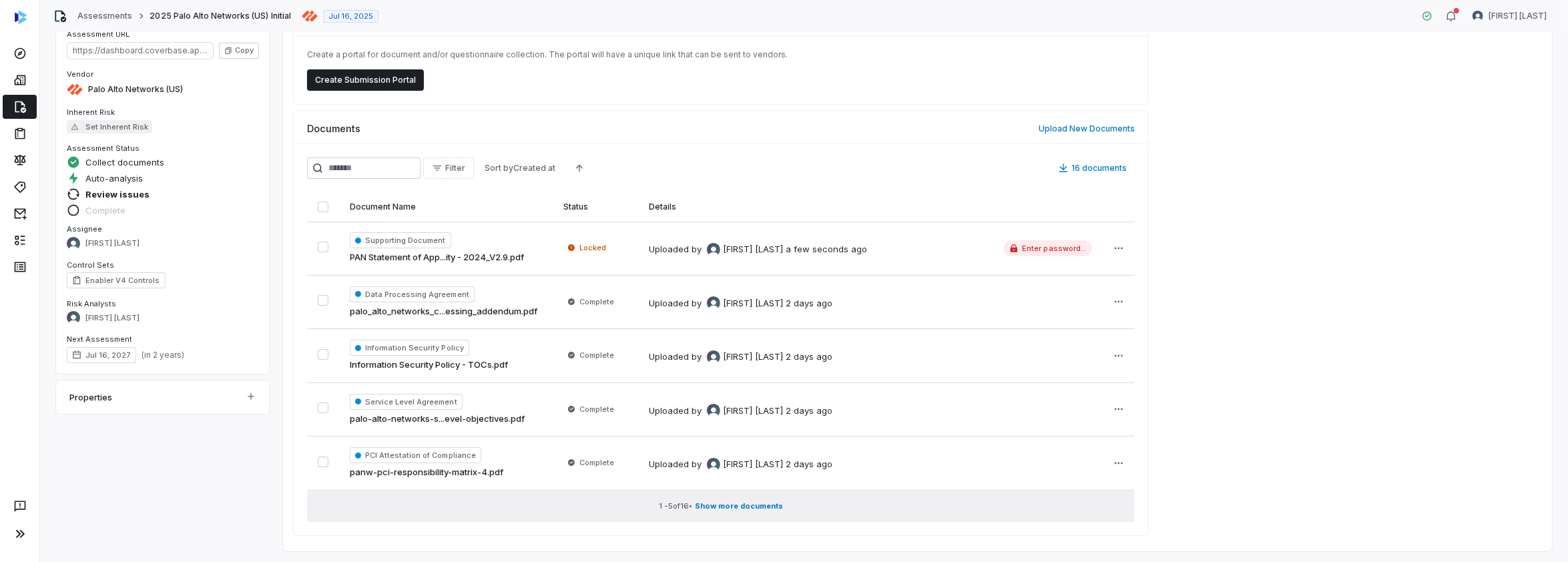click on "Show more documents" at bounding box center (739, 506) 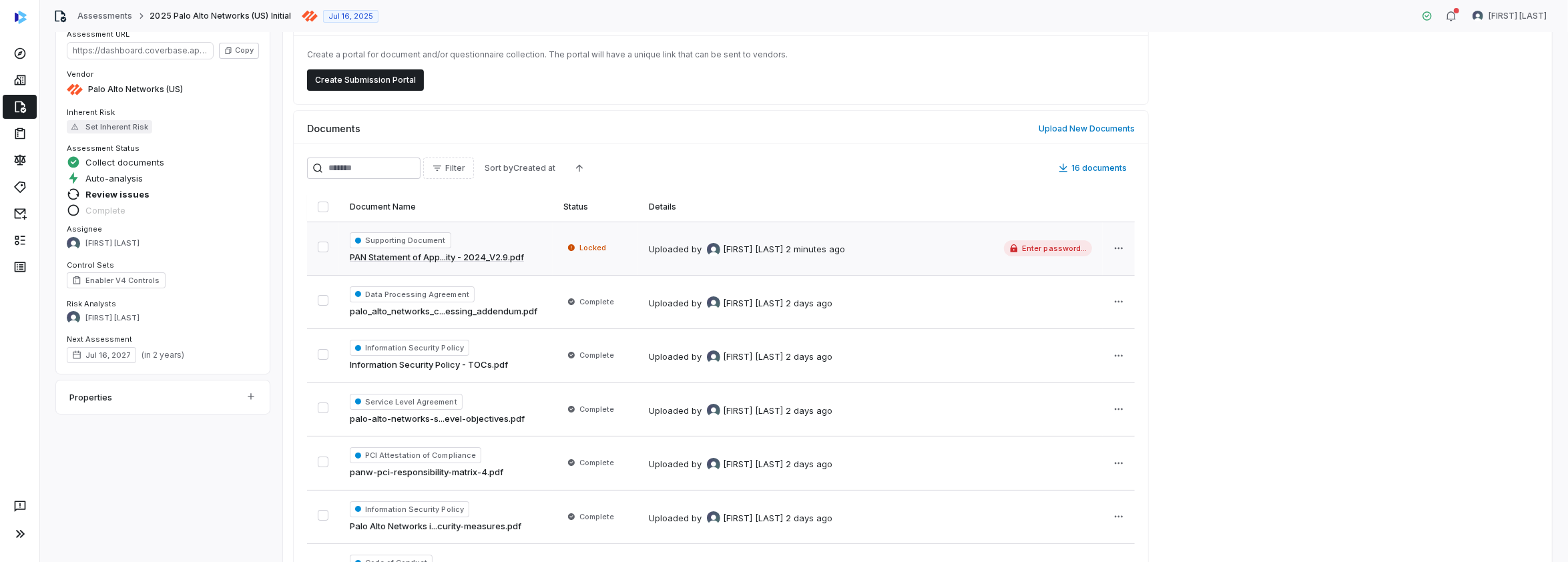 click on "Enter password..." at bounding box center [1048, 248] 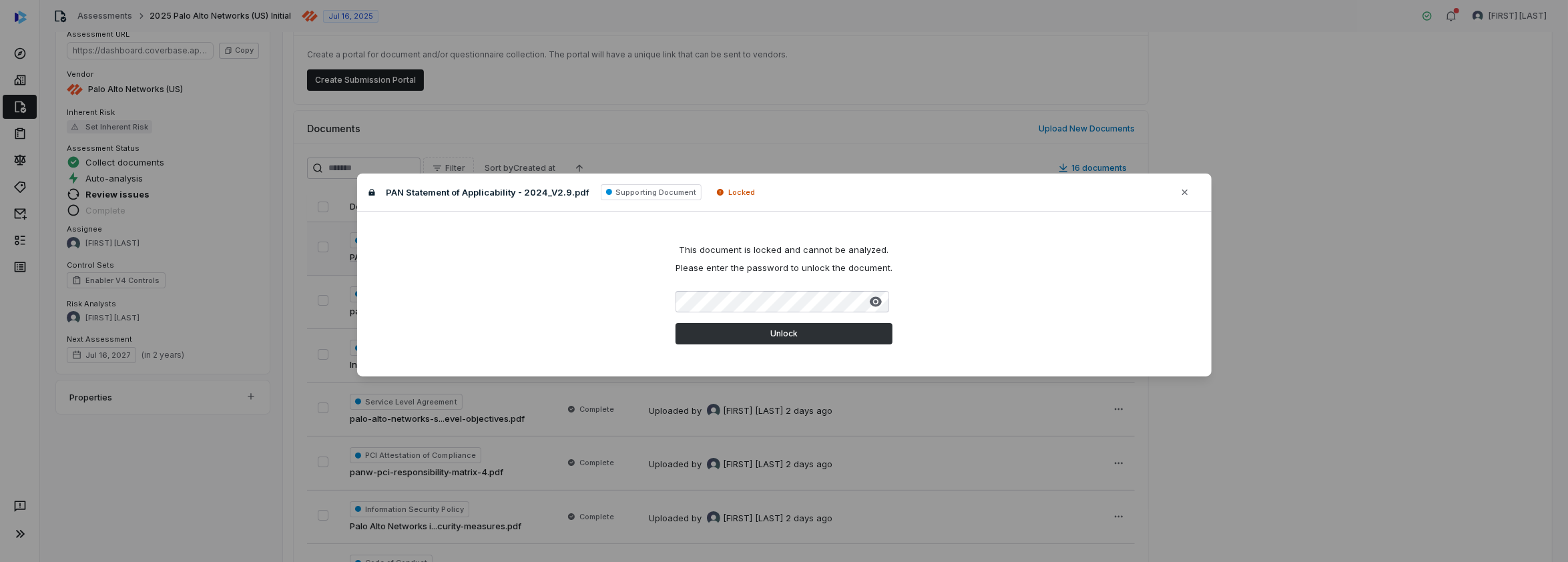 click on "Unlock" at bounding box center (784, 334) 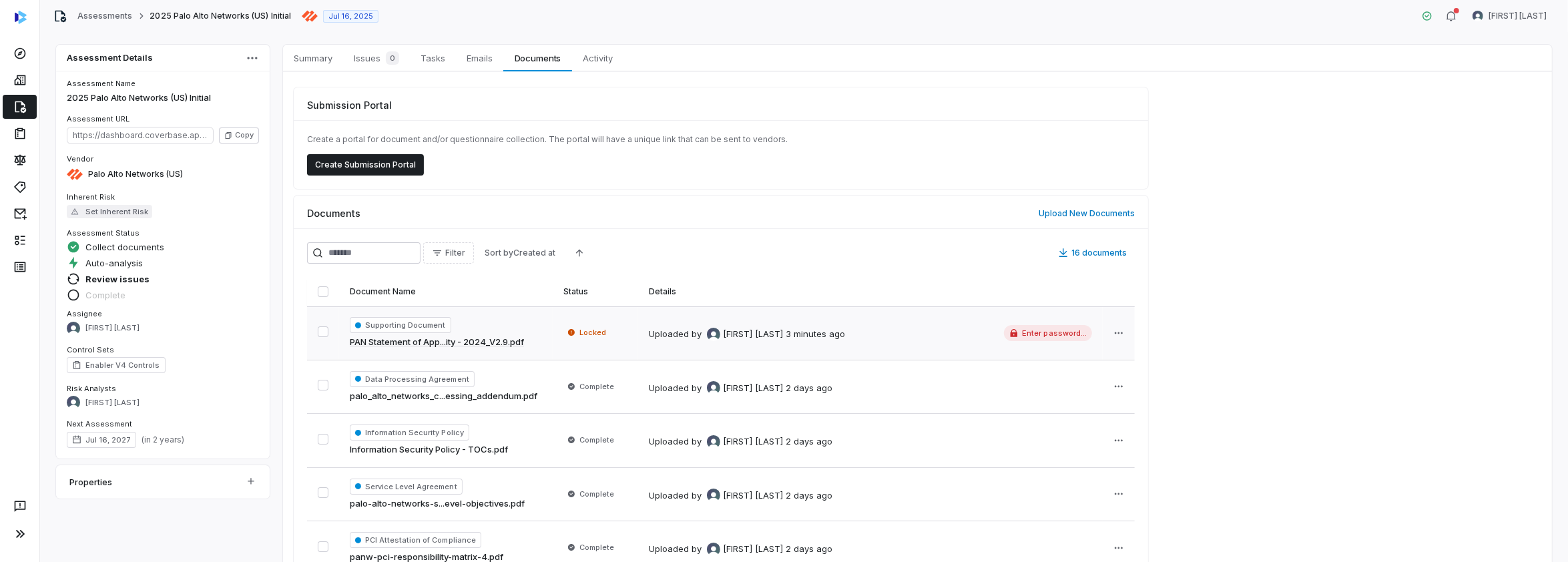 scroll, scrollTop: 0, scrollLeft: 0, axis: both 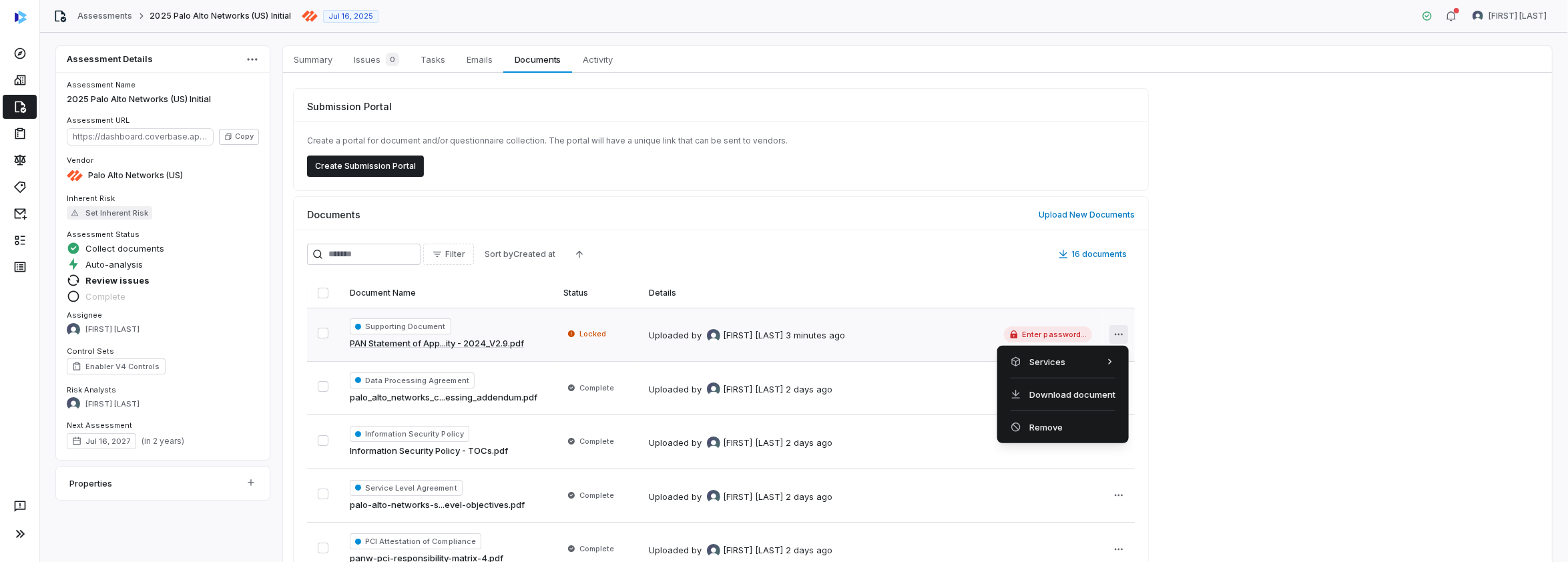 click on "Assessments 2025 Palo Alto Networks (US) Initial Jul 16, 2025 [FIRST] [LAST] Assessment Details Assessment Name 2025 Palo Alto Networks (US) Initial Assessment URL https://dashboard.coverbase.app/assessments/cbqsrw_994437249ab34c2183382be984e42506 Copy Vendor Palo Alto Networks (US) Inherent Risk Set Inherent Risk Assessment Status Collect documents Auto-analysis Review issues Complete Assignee [FIRST] [LAST] Control Sets Enabler V4 Controls Risk Analysts [FIRST] [LAST] Next Assessment Jul 16, 2027 ( in 2 years ) Properties Summary Summary Issues 0 Issues 0 Tasks Tasks Emails Emails Documents Documents Activity Activity Submission Portal Create a portal for document and/or questionnaire collection. The portal will have a unique link that can be sent to vendors. Create Submission Portal Documents Upload New Documents Filter Sort by Created at 16 documents Document Name Status Details Supporting Document PAN Statement of App...ity - 2024_V2.9.pdf Locked Uploaded by [FIRST] [LAST] 3 minutes ago by by" at bounding box center (784, 281) 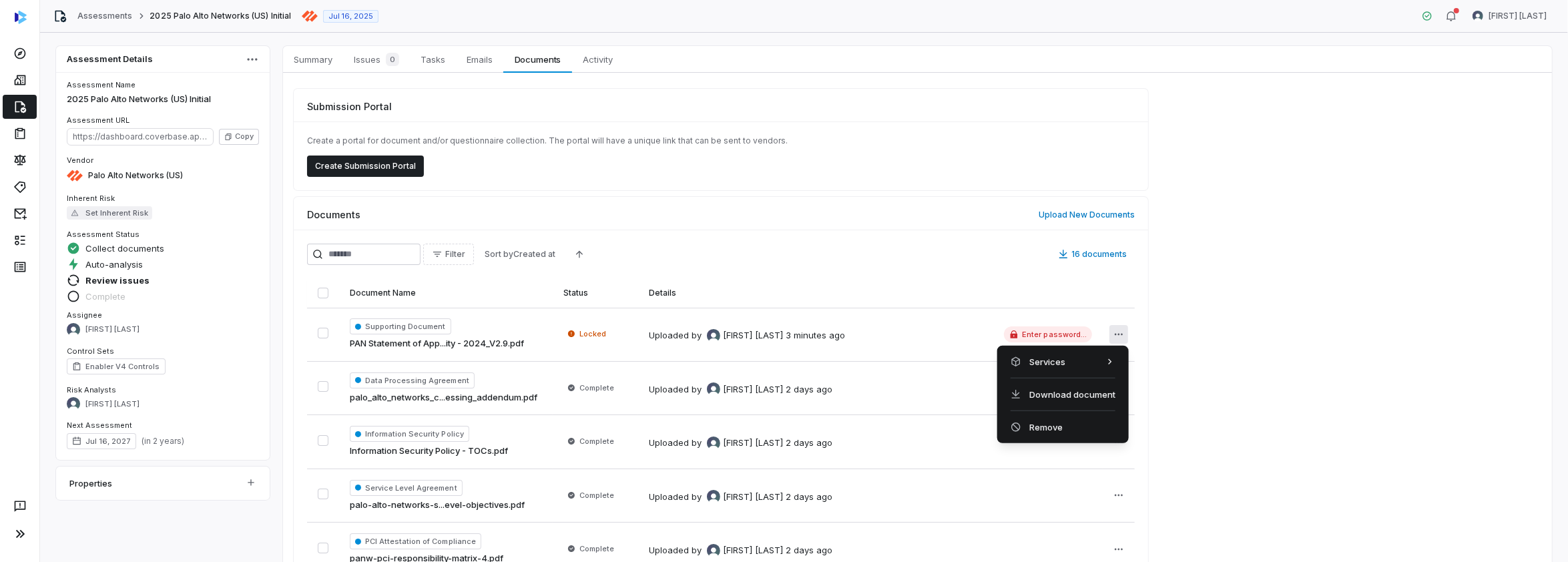 click on "Assessments 2025 Palo Alto Networks (US) Initial Jul 16, 2025 [FIRST] [LAST] Assessment Details Assessment Name 2025 Palo Alto Networks (US) Initial Assessment URL https://dashboard.coverbase.app/assessments/cbqsrw_994437249ab34c2183382be984e42506 Copy Vendor Palo Alto Networks (US) Inherent Risk Set Inherent Risk Assessment Status Collect documents Auto-analysis Review issues Complete Assignee [FIRST] [LAST] Control Sets Enabler V4 Controls Risk Analysts [FIRST] [LAST] Next Assessment Jul 16, 2027 ( in 2 years ) Properties Summary Summary Issues 0 Issues 0 Tasks Tasks Emails Emails Documents Documents Activity Activity Submission Portal Create a portal for document and/or questionnaire collection. The portal will have a unique link that can be sent to vendors. Create Submission Portal Documents Upload New Documents Filter Sort by Created at 16 documents Document Name Status Details Supporting Document PAN Statement of App...ity - 2024_V2.9.pdf Locked Uploaded by [FIRST] [LAST] 3 minutes ago by by" at bounding box center [784, 281] 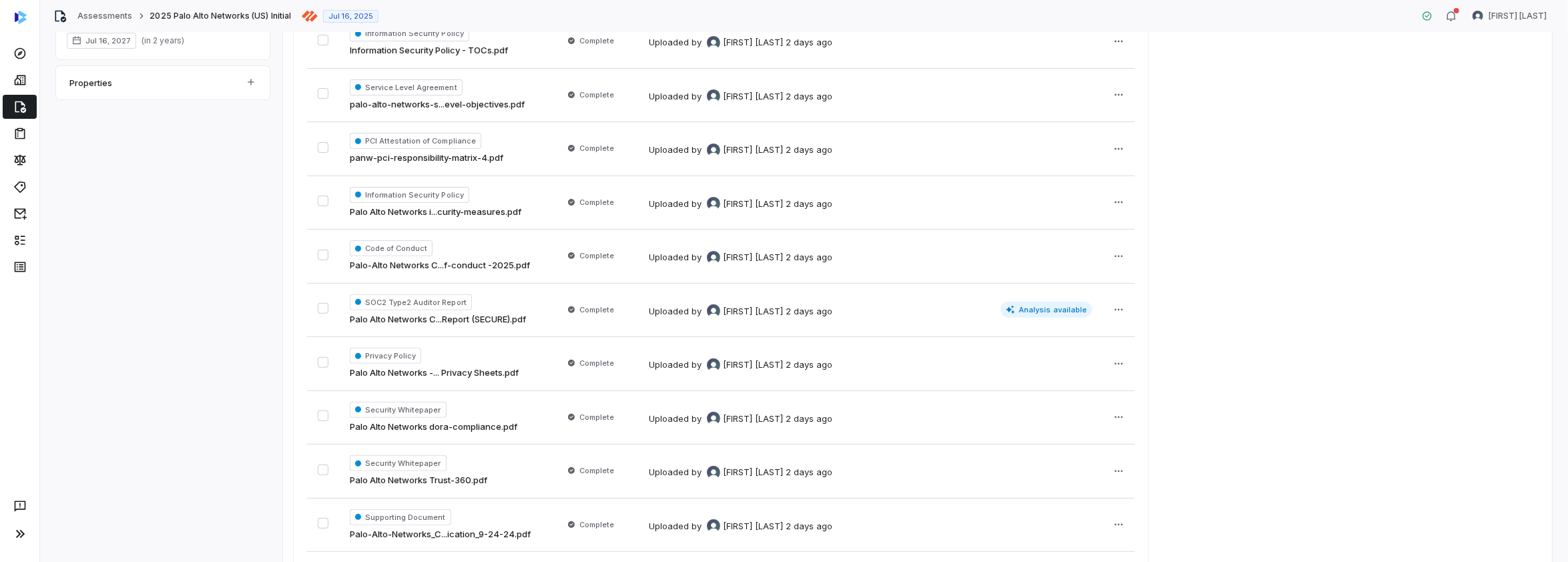 scroll, scrollTop: 0, scrollLeft: 0, axis: both 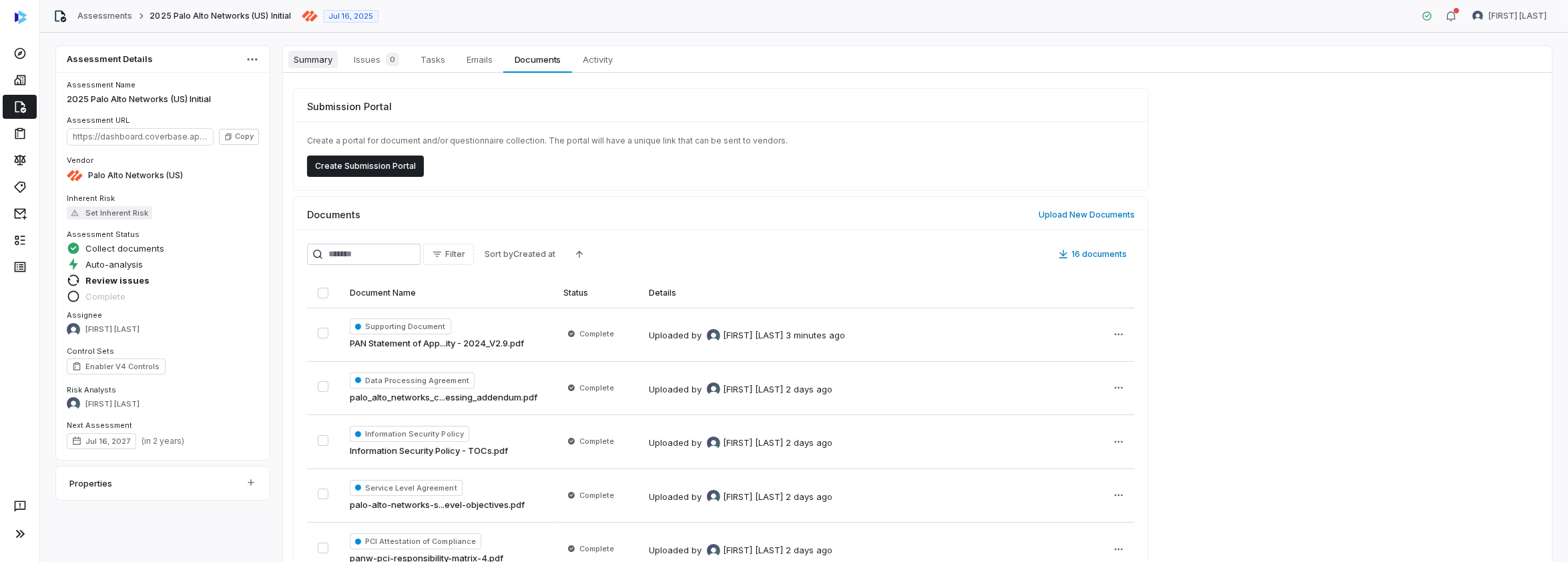 click on "Summary" at bounding box center [313, 59] 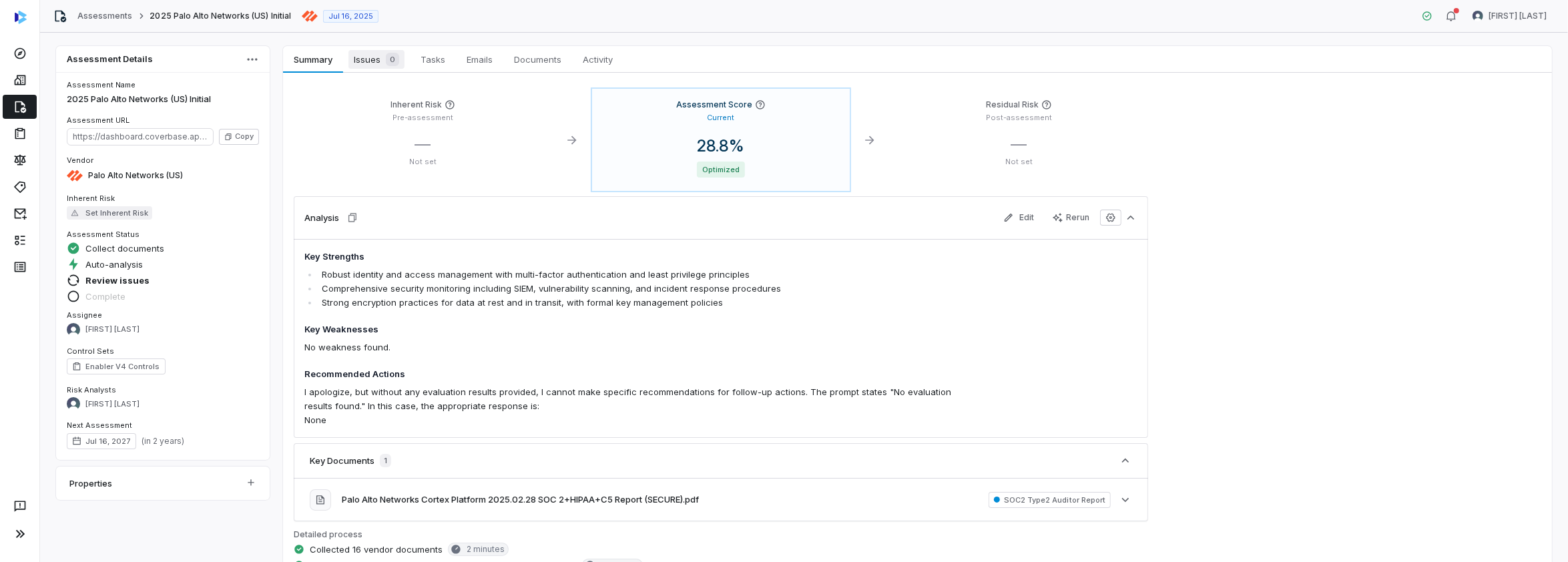 click on "Issues 0" at bounding box center (376, 59) 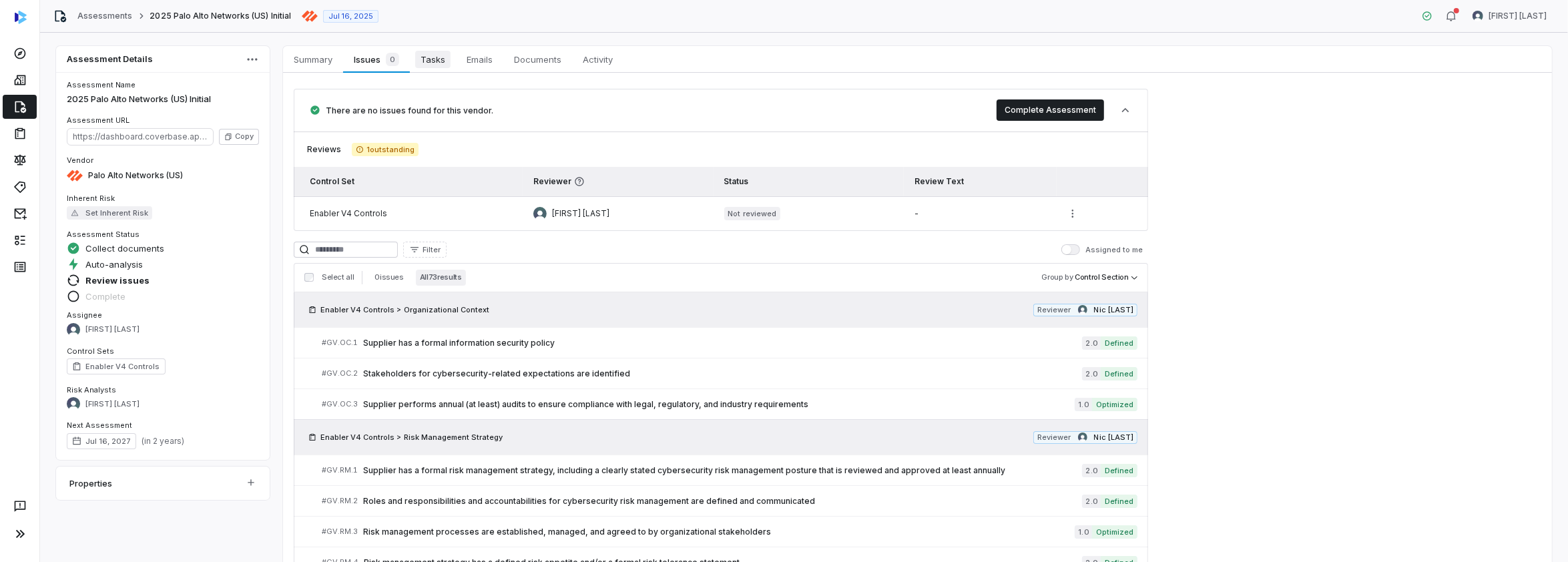 click on "Tasks" at bounding box center [433, 59] 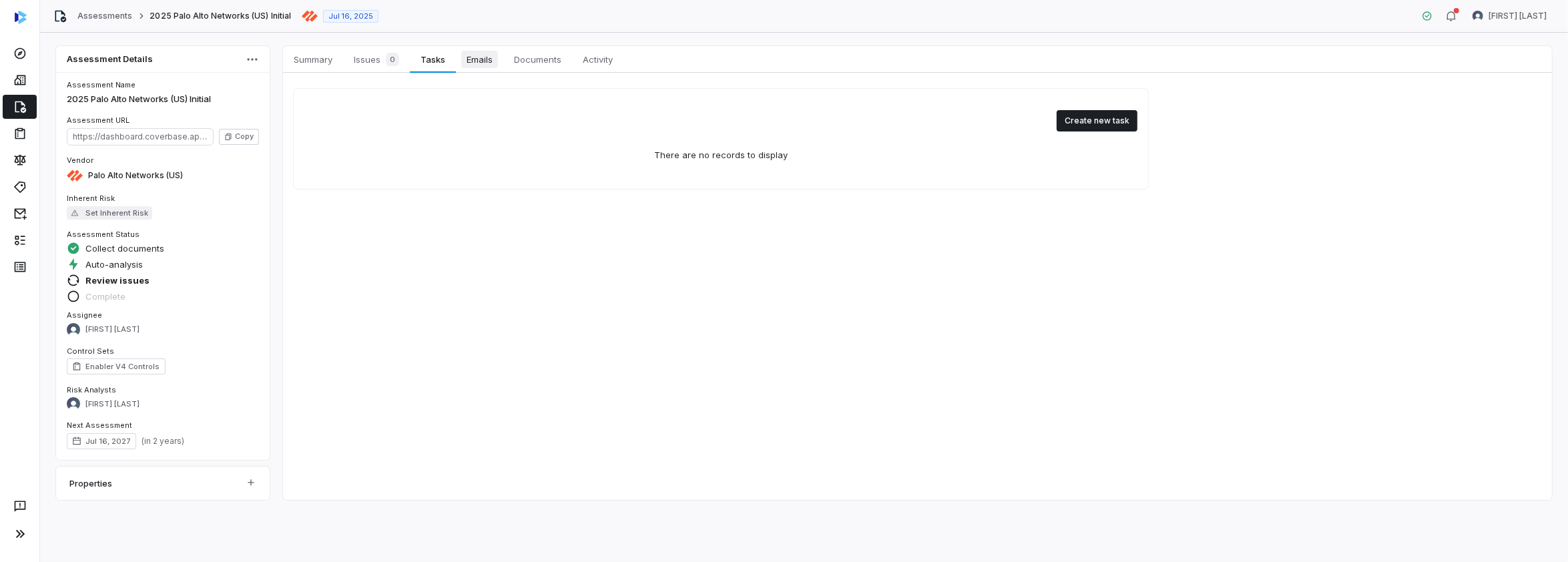 click on "Emails" at bounding box center [479, 59] 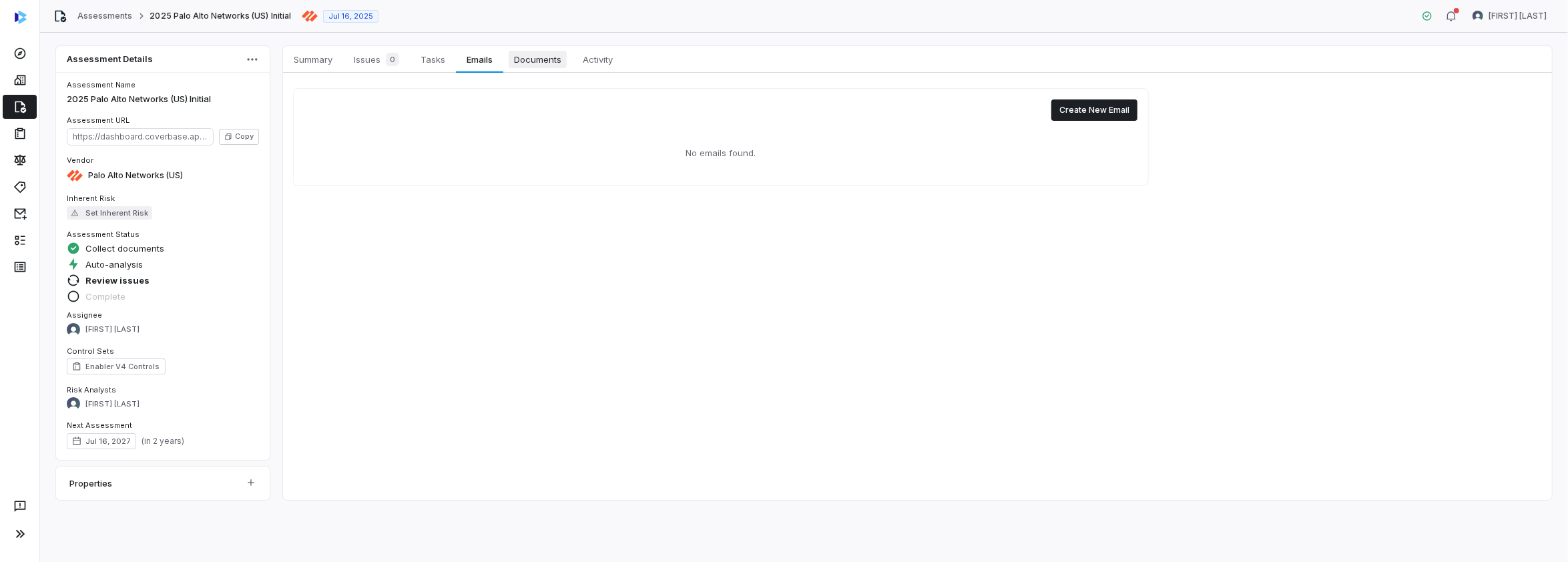 click on "Documents" at bounding box center [537, 59] 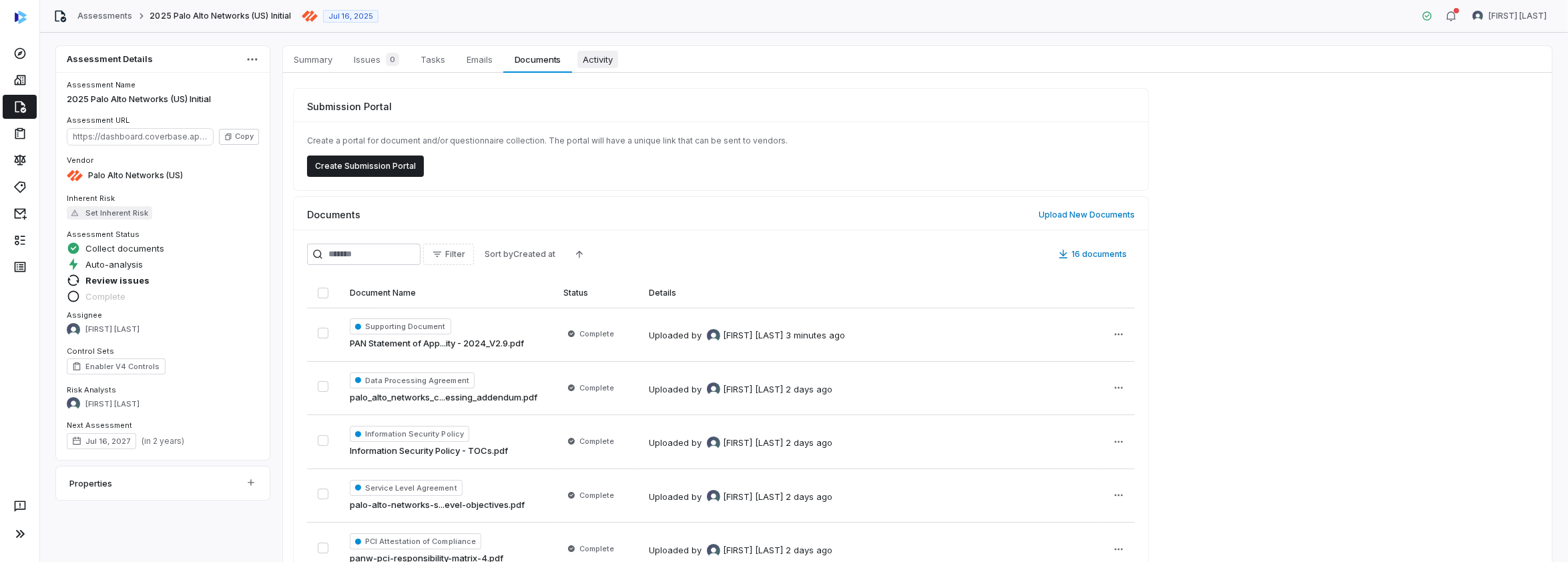 click on "Activity" at bounding box center [597, 59] 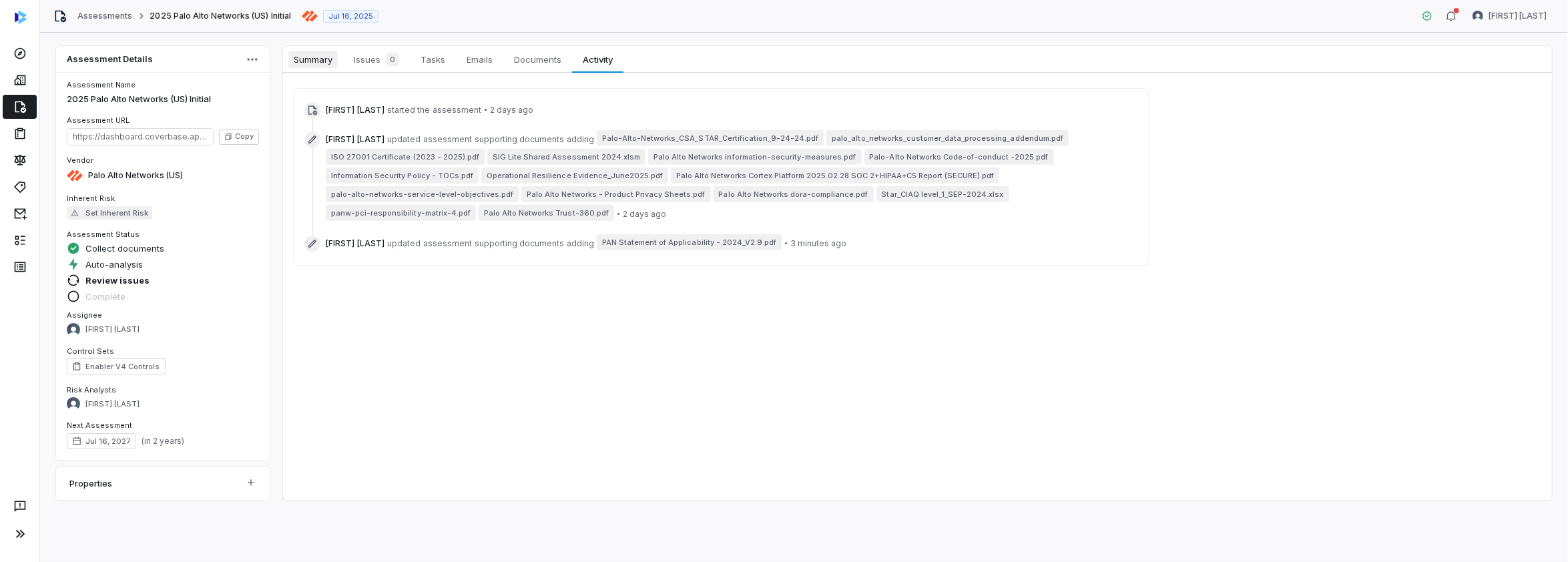 click on "Summary" at bounding box center [313, 59] 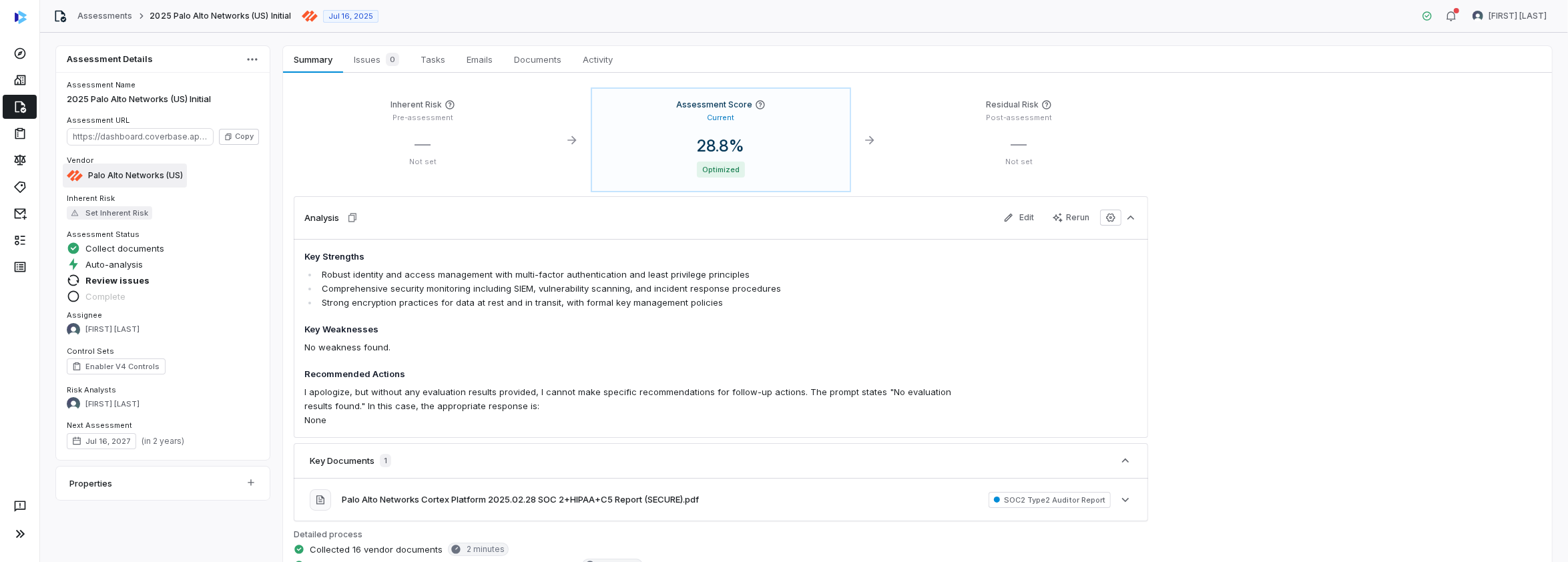 click on "Palo Alto Networks (US)" at bounding box center (136, 176) 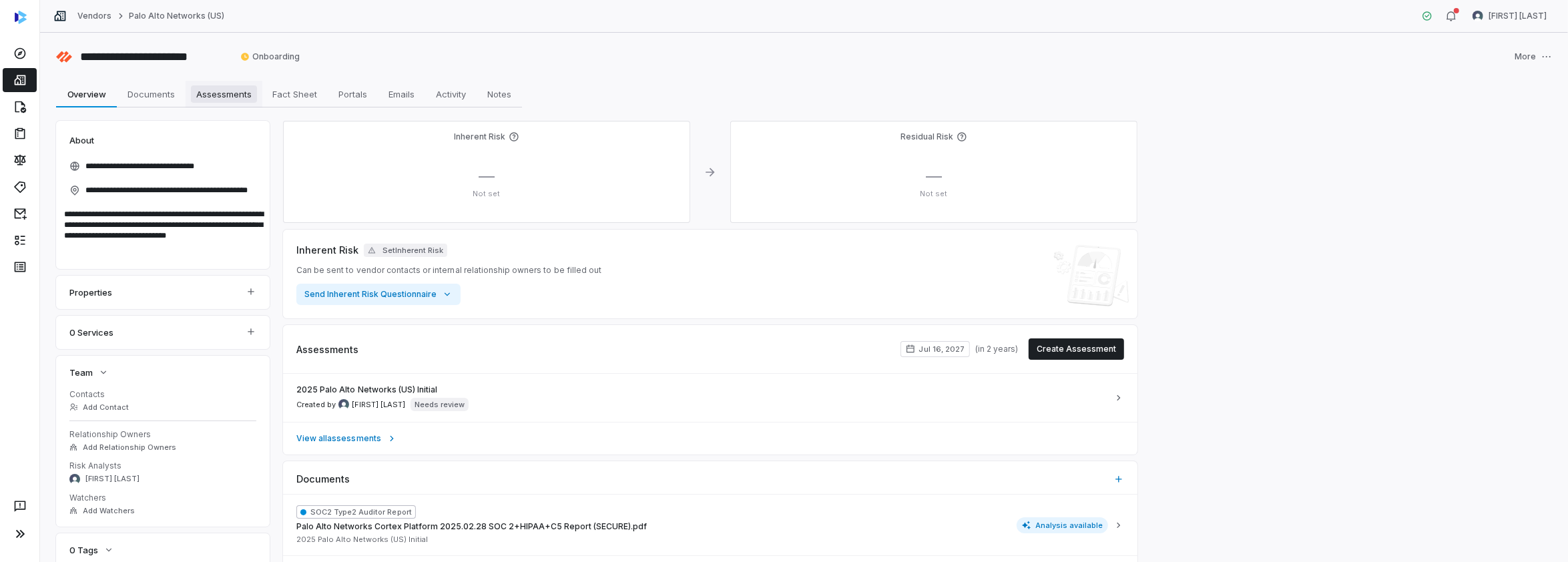 click on "Assessments" at bounding box center [224, 94] 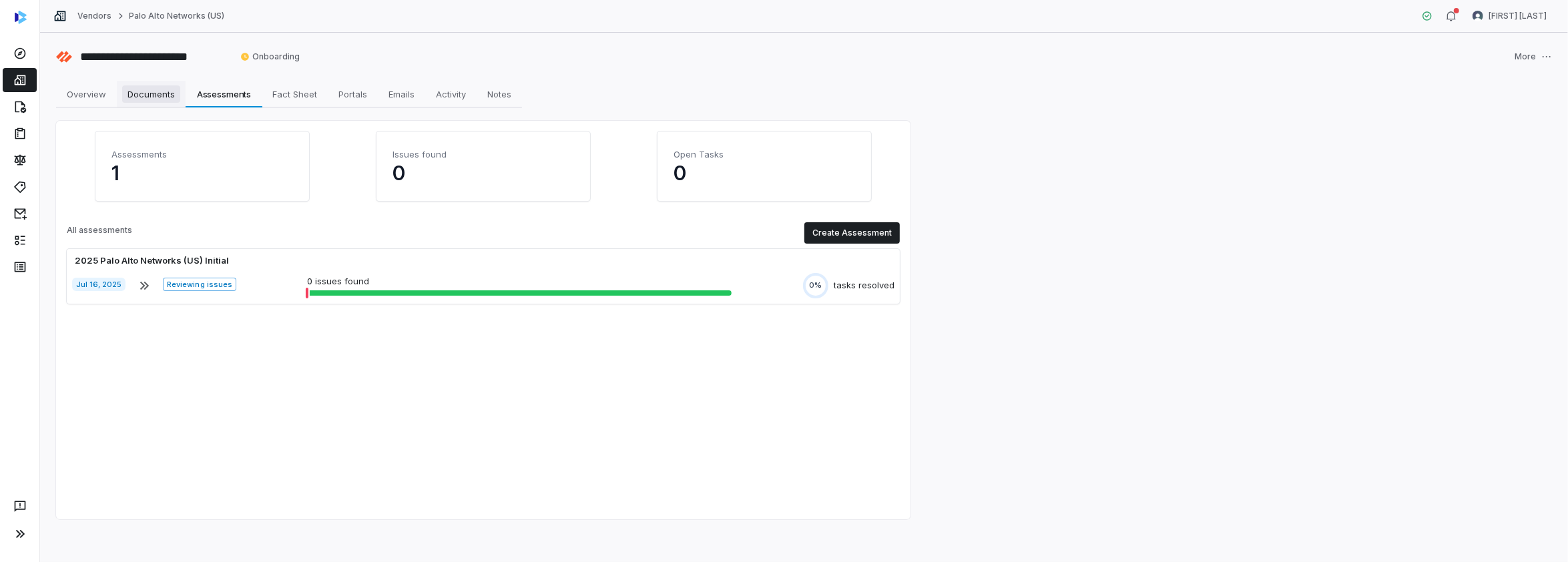 click on "Documents" at bounding box center [151, 94] 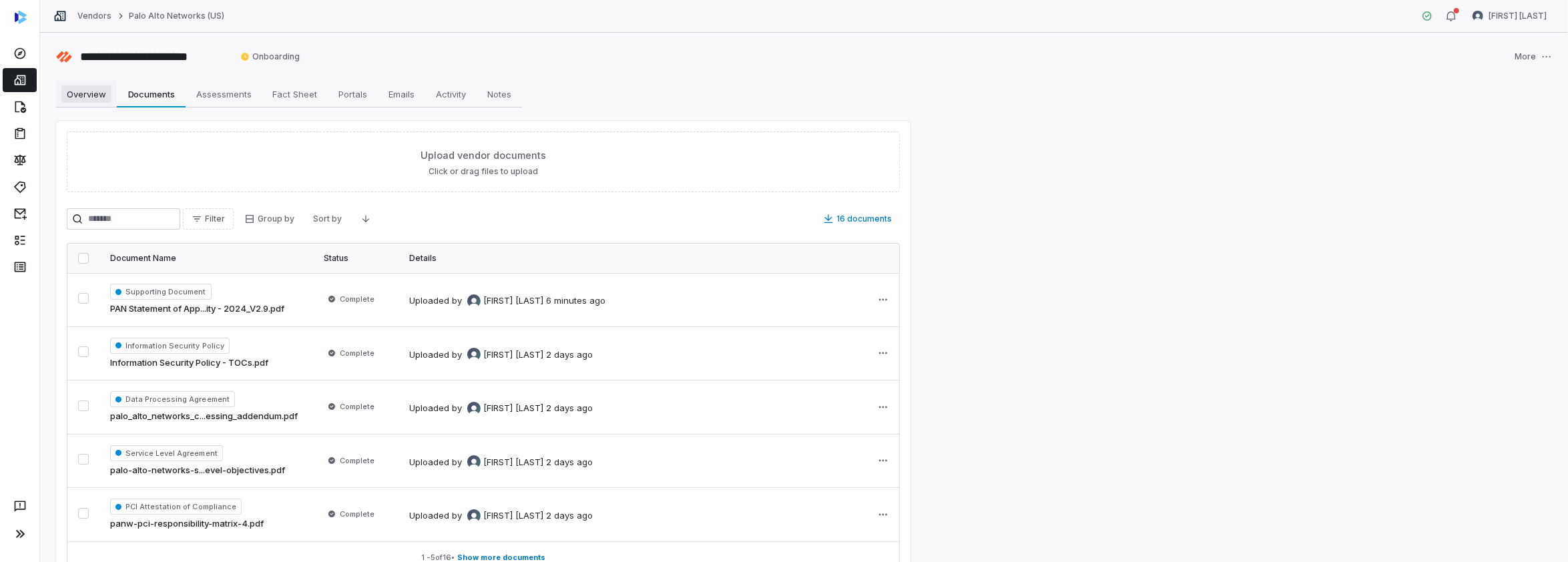 click on "Overview" at bounding box center [86, 94] 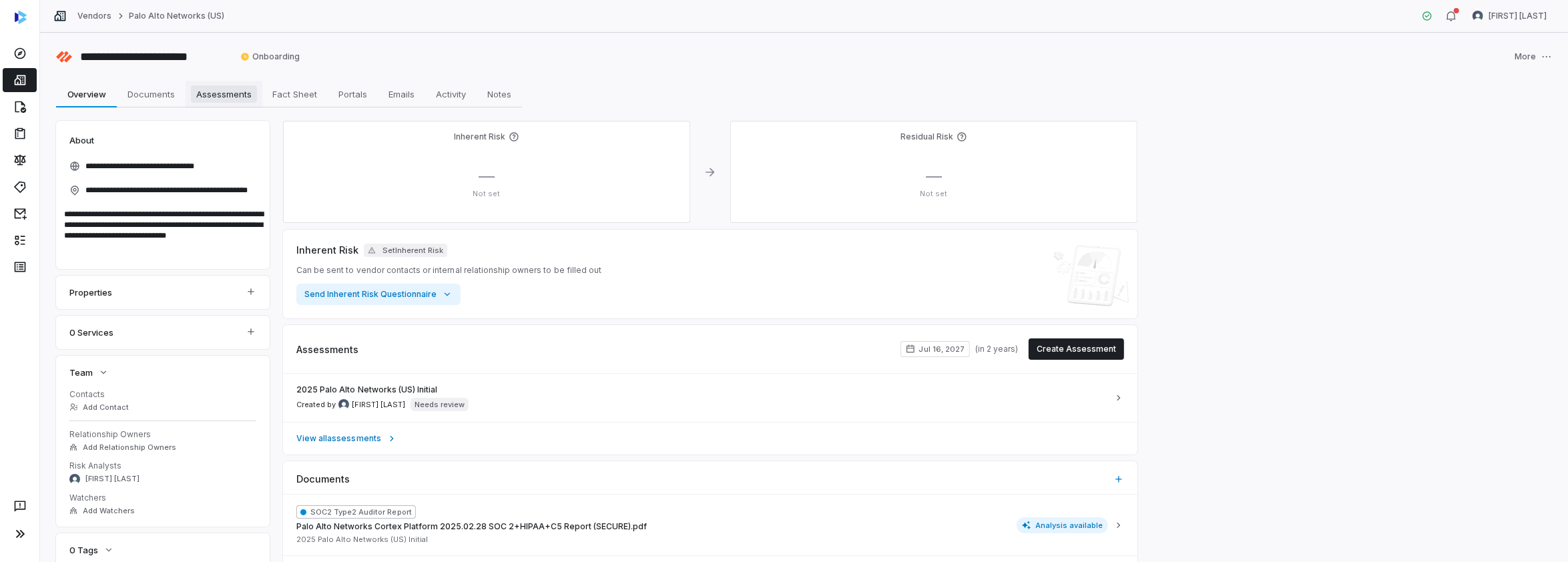 click on "Assessments" at bounding box center [224, 94] 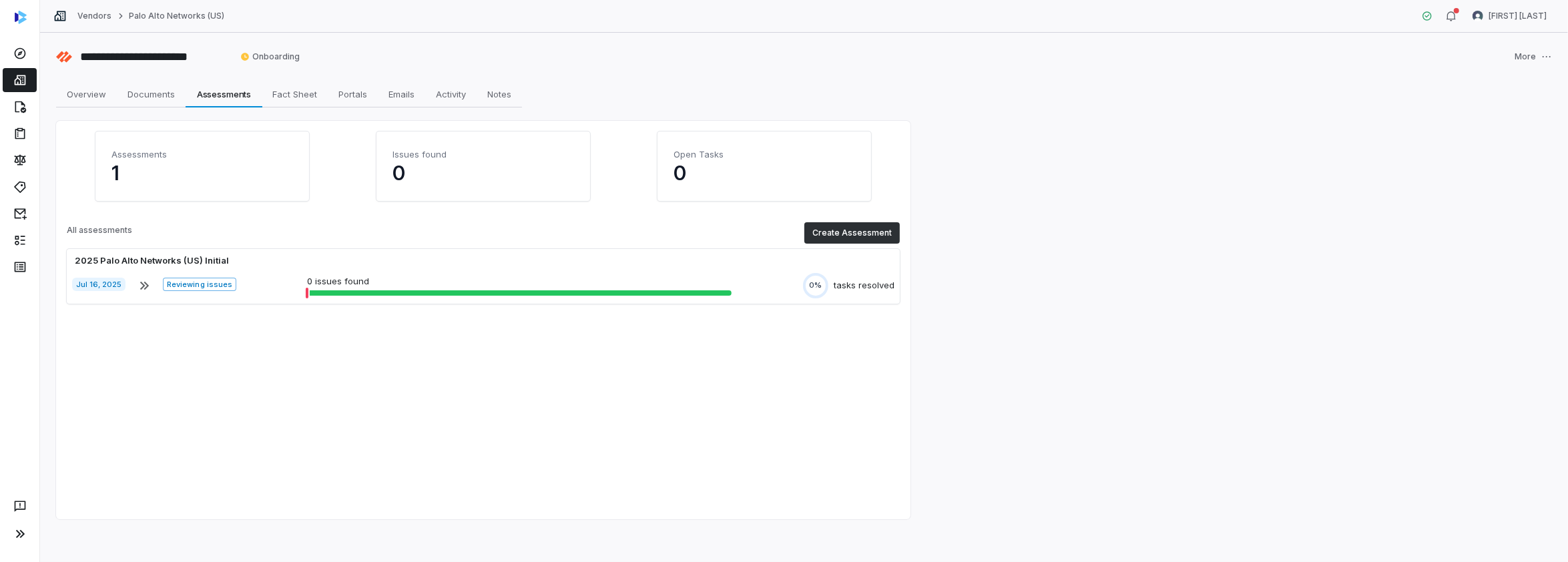 click on "Create Assessment" at bounding box center [852, 233] 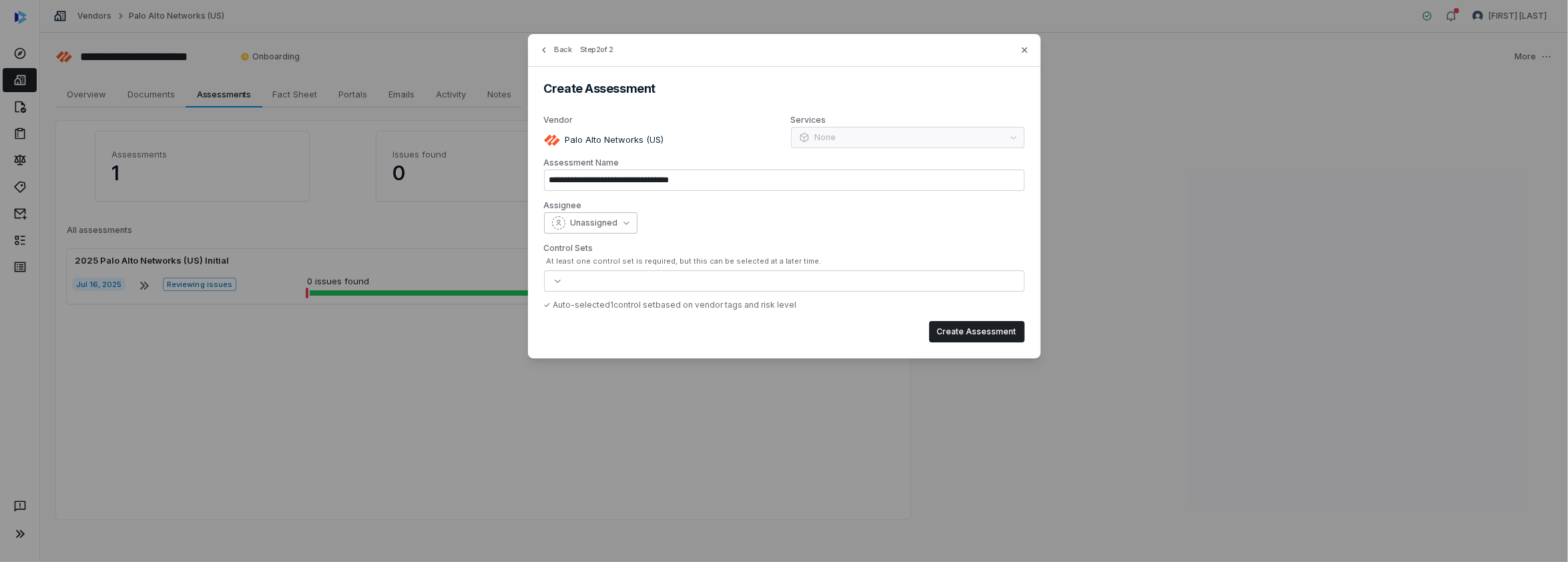 click 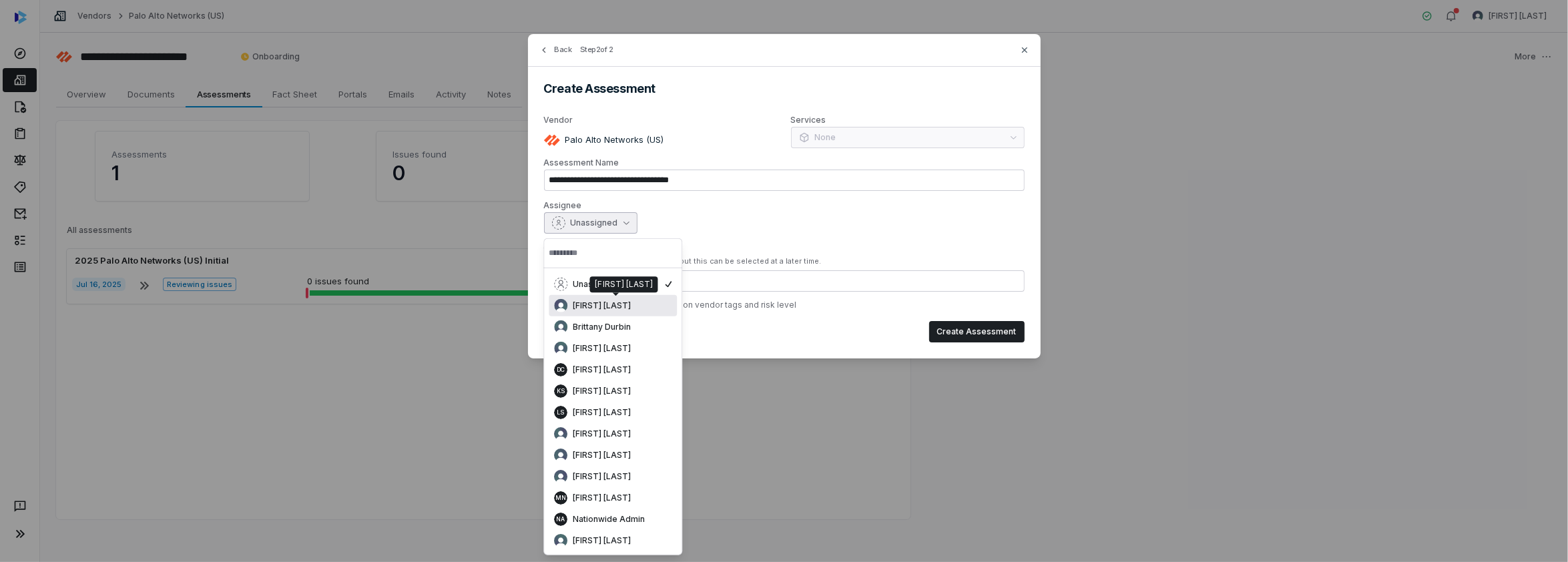 click on "[FIRST] [LAST]" at bounding box center [613, 306] 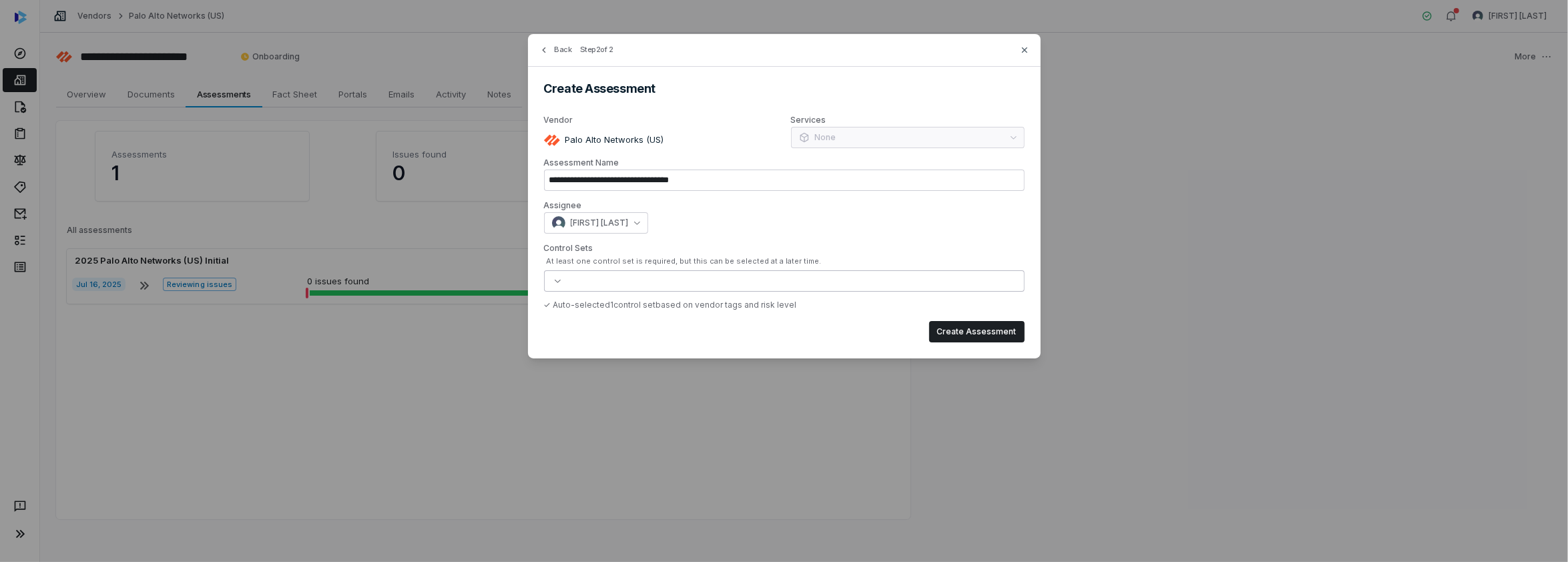 click 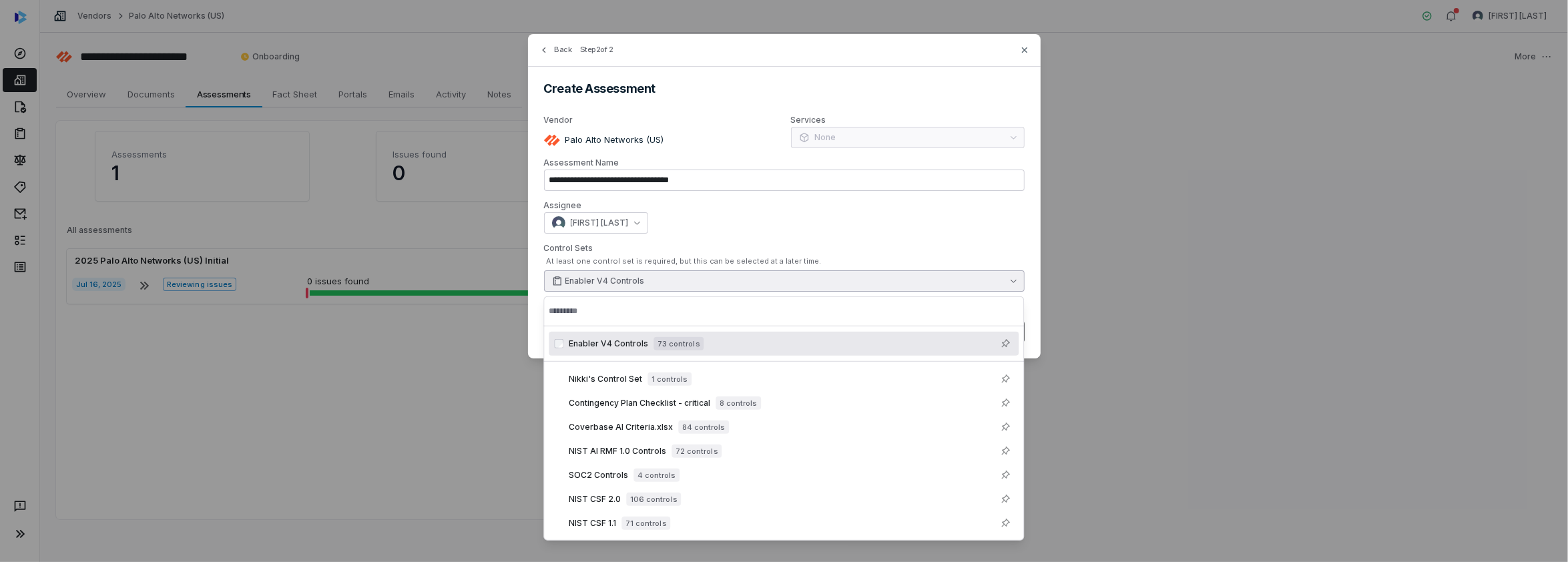 click on "Enabler V4 Controls" at bounding box center (608, 344) 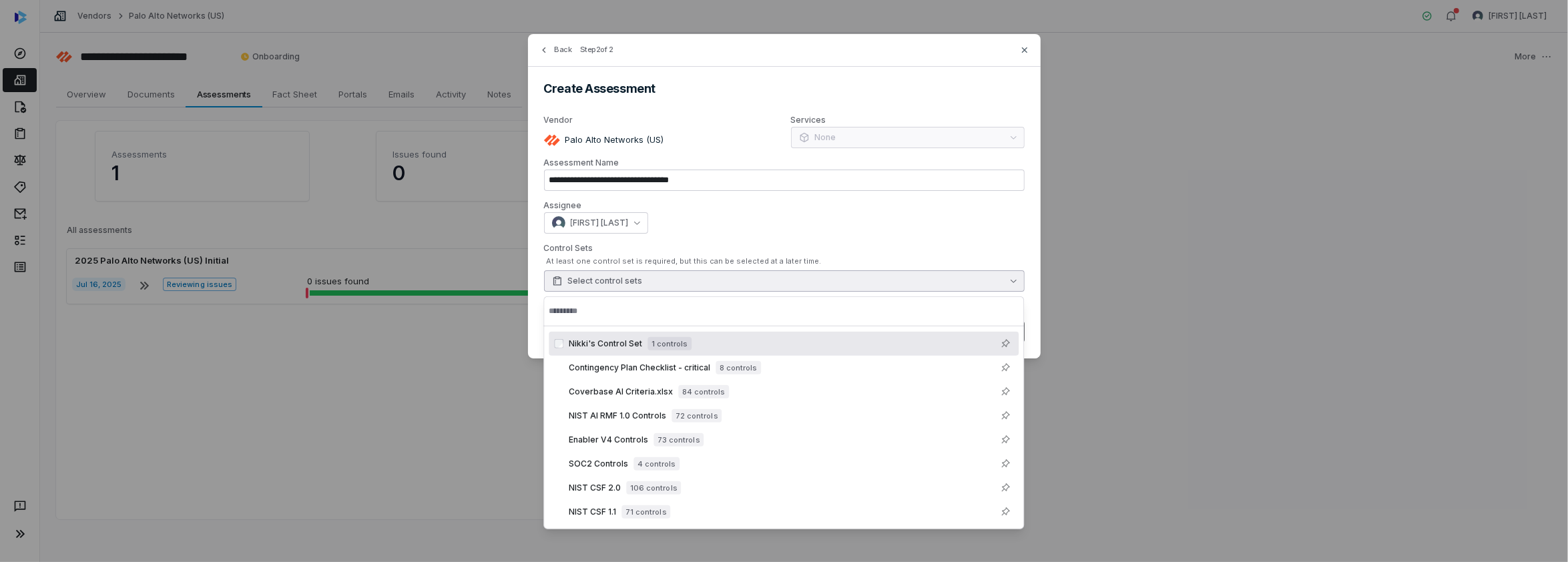 click on "[FIRST] [LAST]" at bounding box center (784, 223) 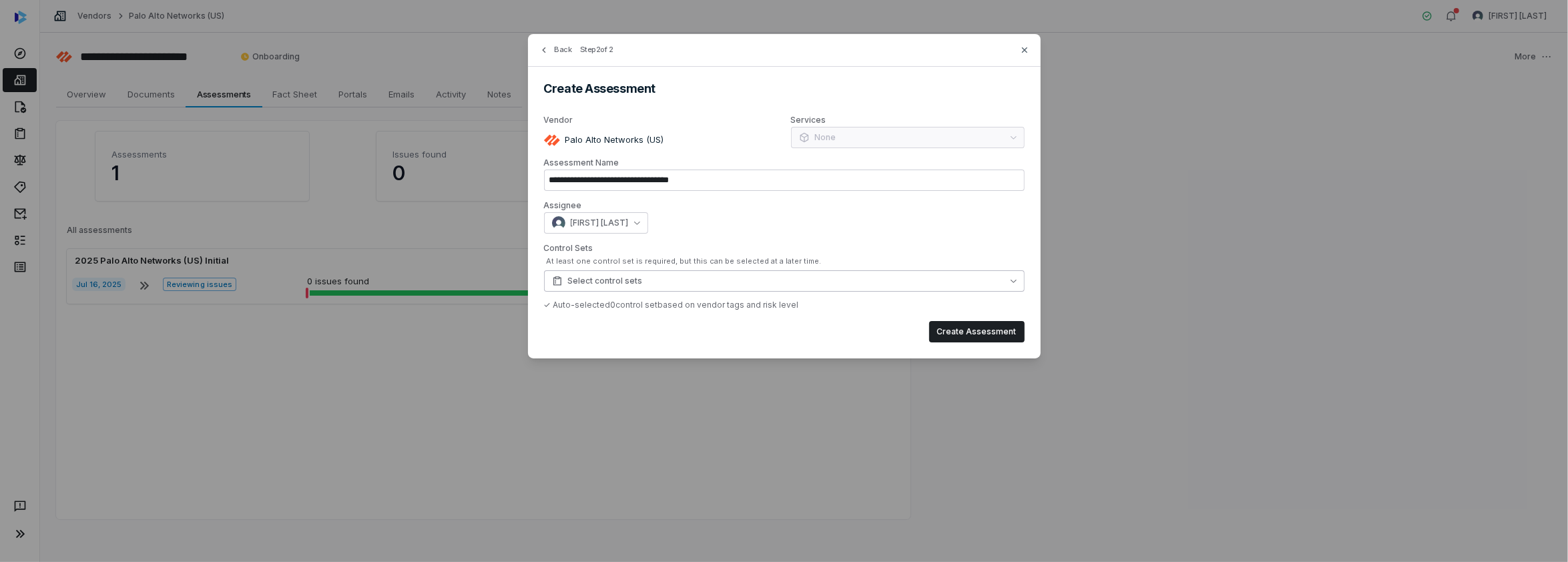 click on "Select control sets" at bounding box center (784, 281) 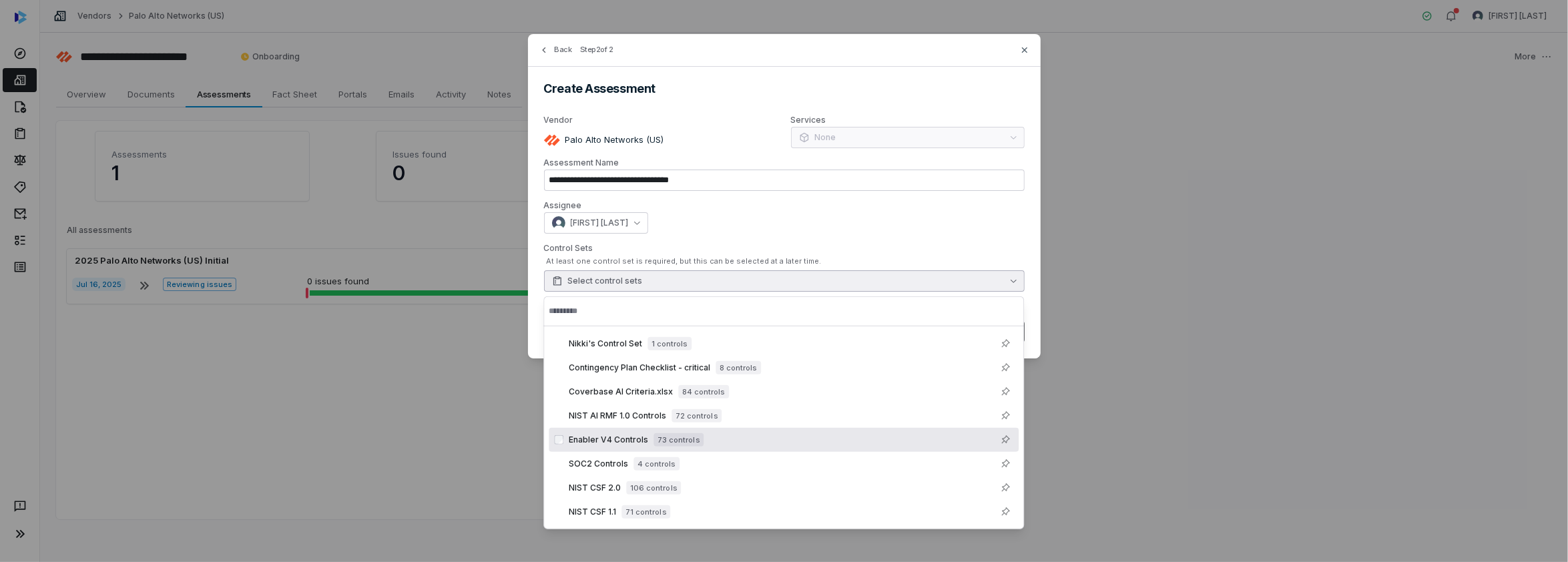 click on "Enabler V4 Controls" at bounding box center [608, 440] 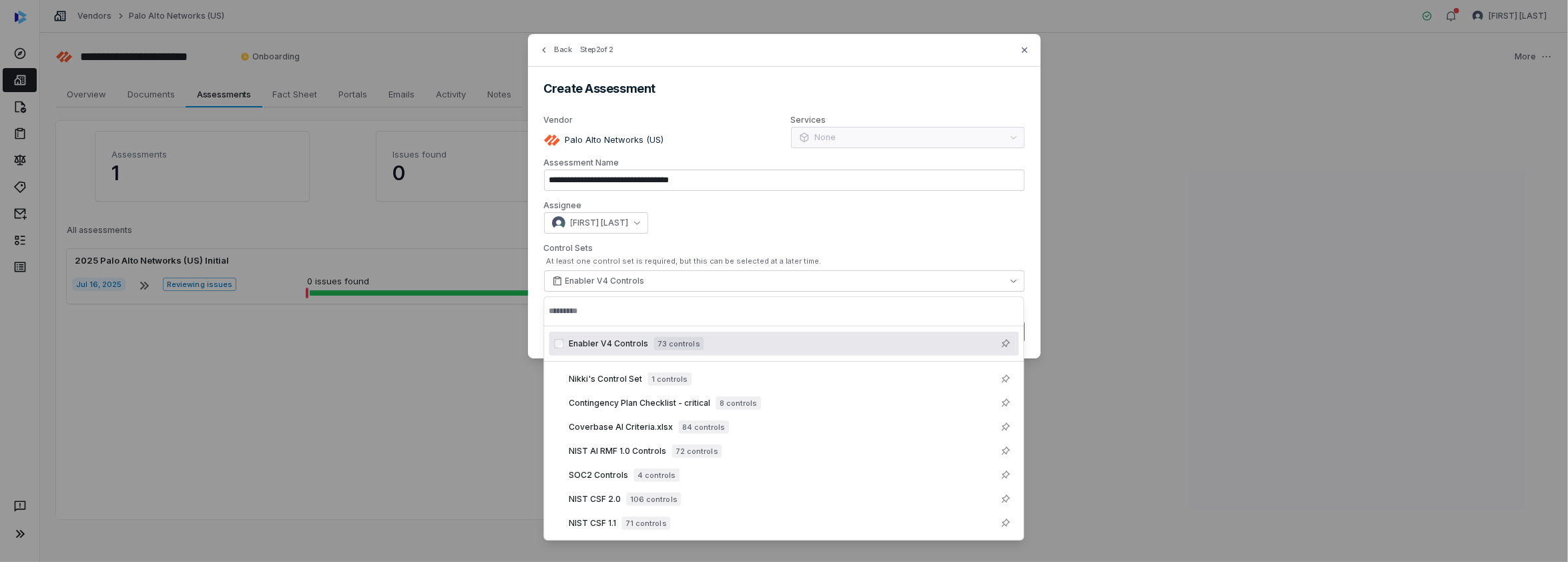 click on "**********" at bounding box center [784, 196] 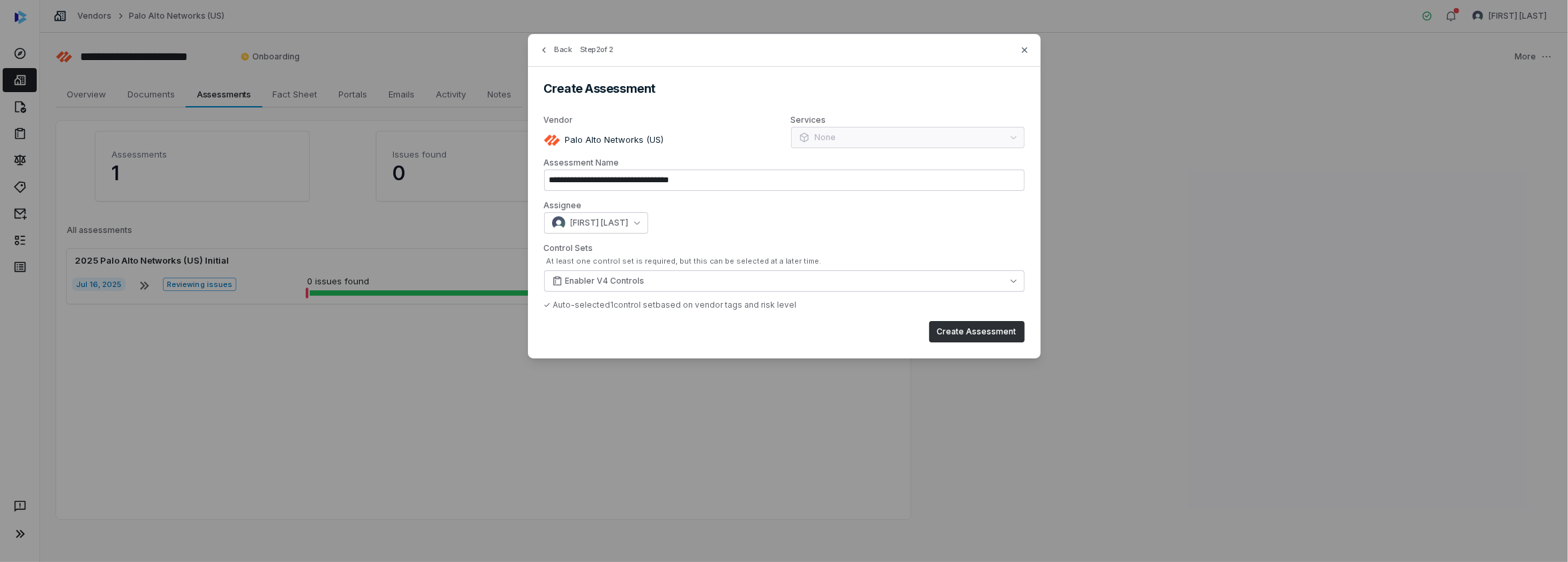 click on "Create Assessment" at bounding box center [977, 332] 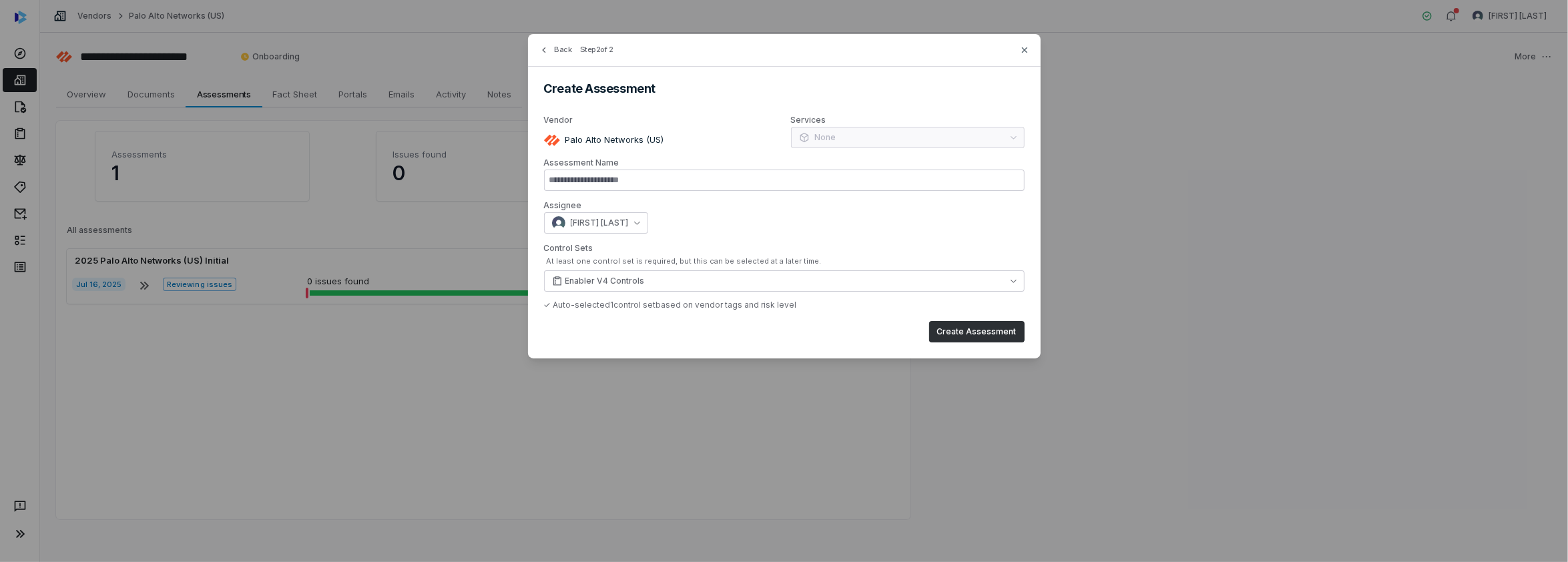 type on "**********" 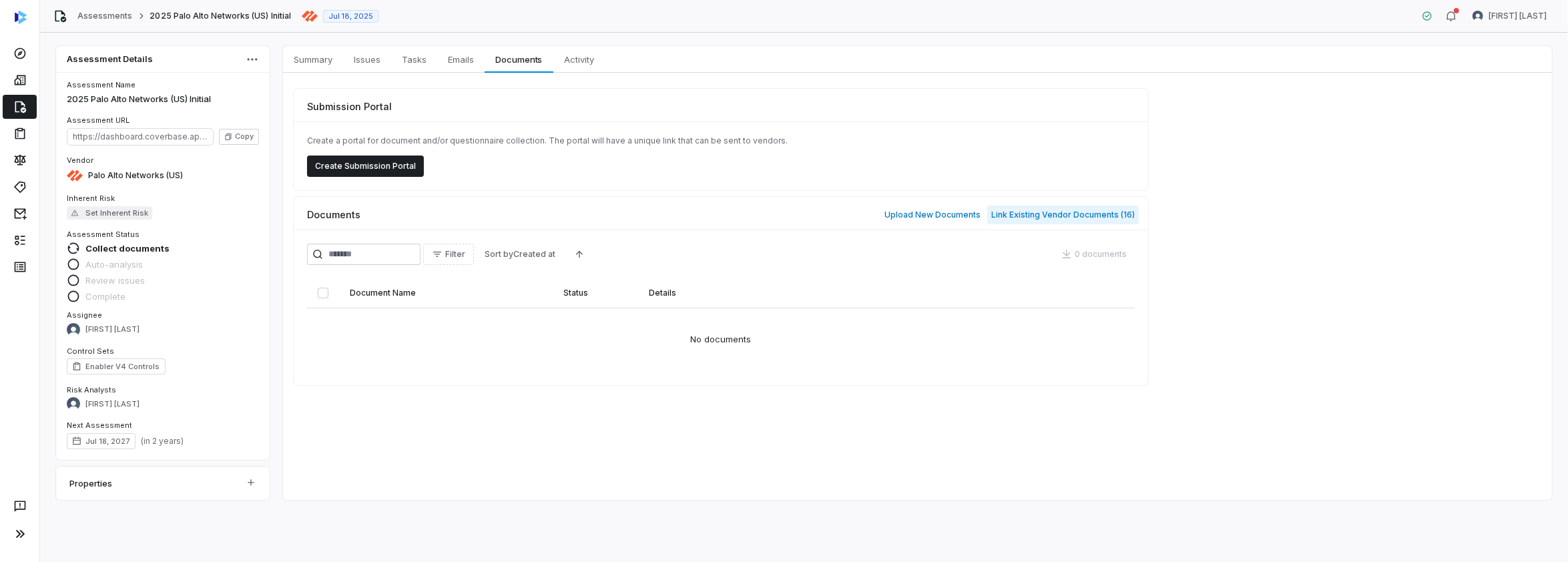 click on "Link Existing Vendor Documents ( 16 )" at bounding box center [1063, 215] 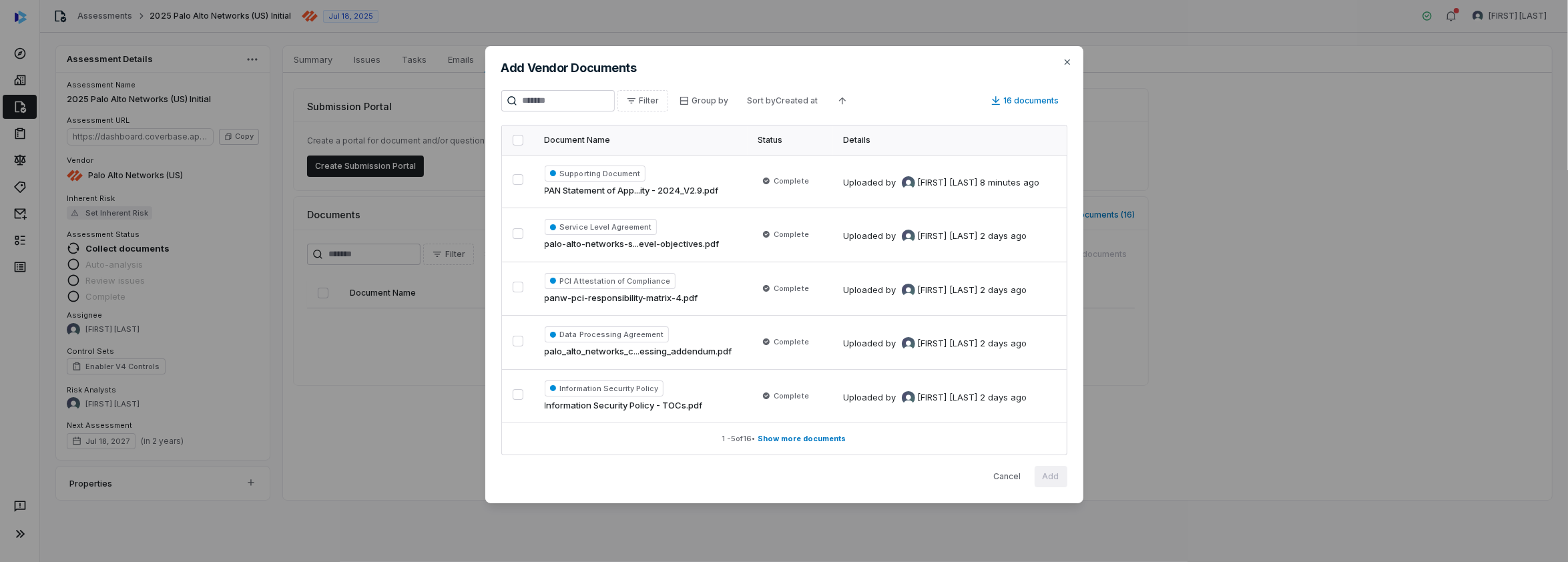 click at bounding box center [518, 140] 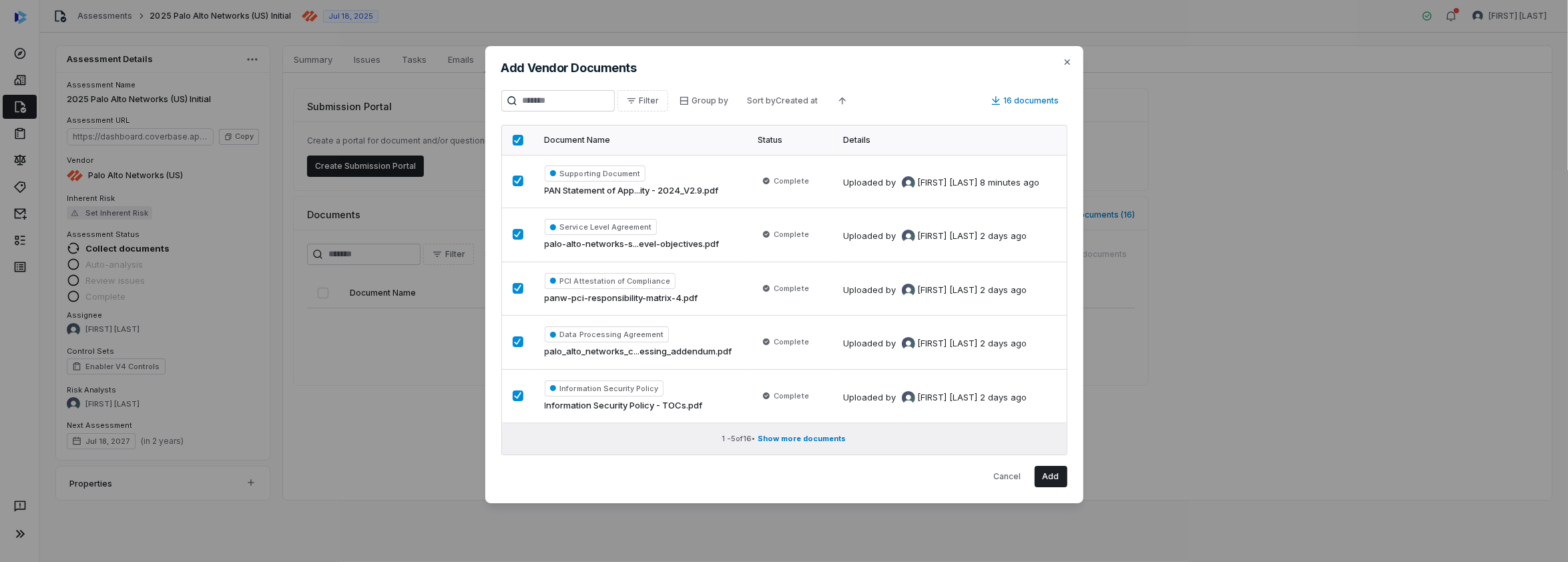 click on "Show more documents" at bounding box center [802, 439] 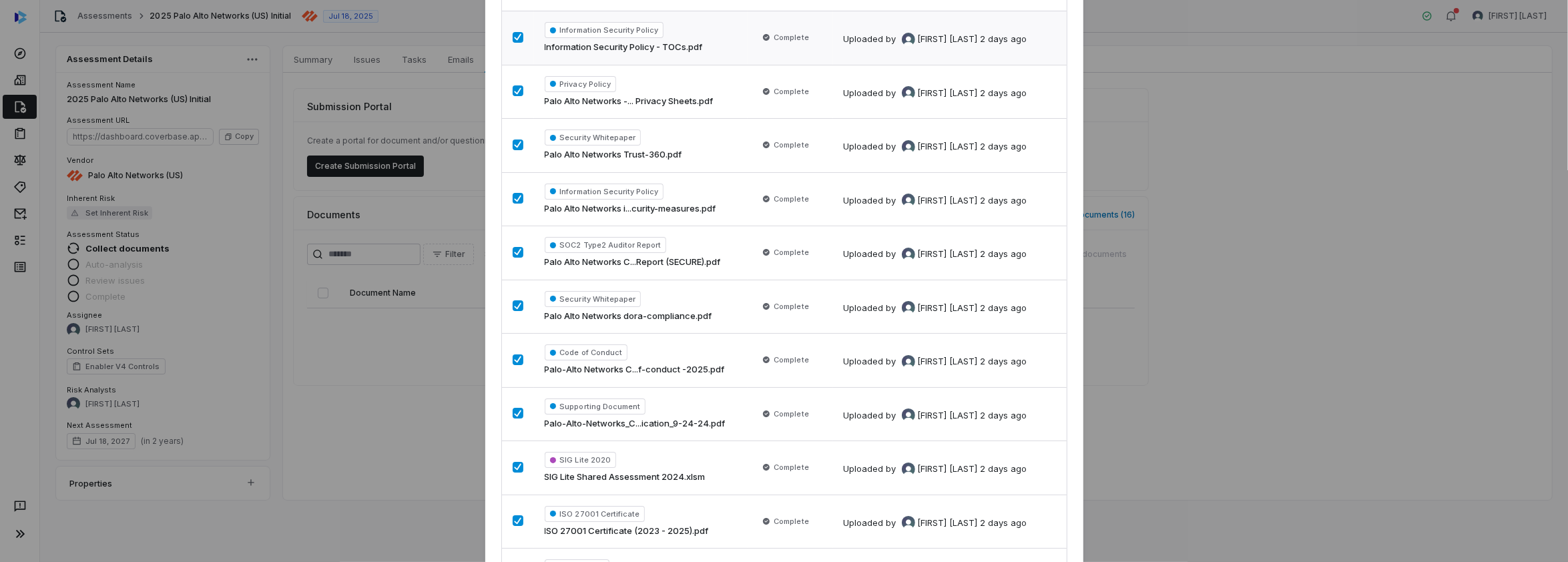 scroll, scrollTop: 537, scrollLeft: 0, axis: vertical 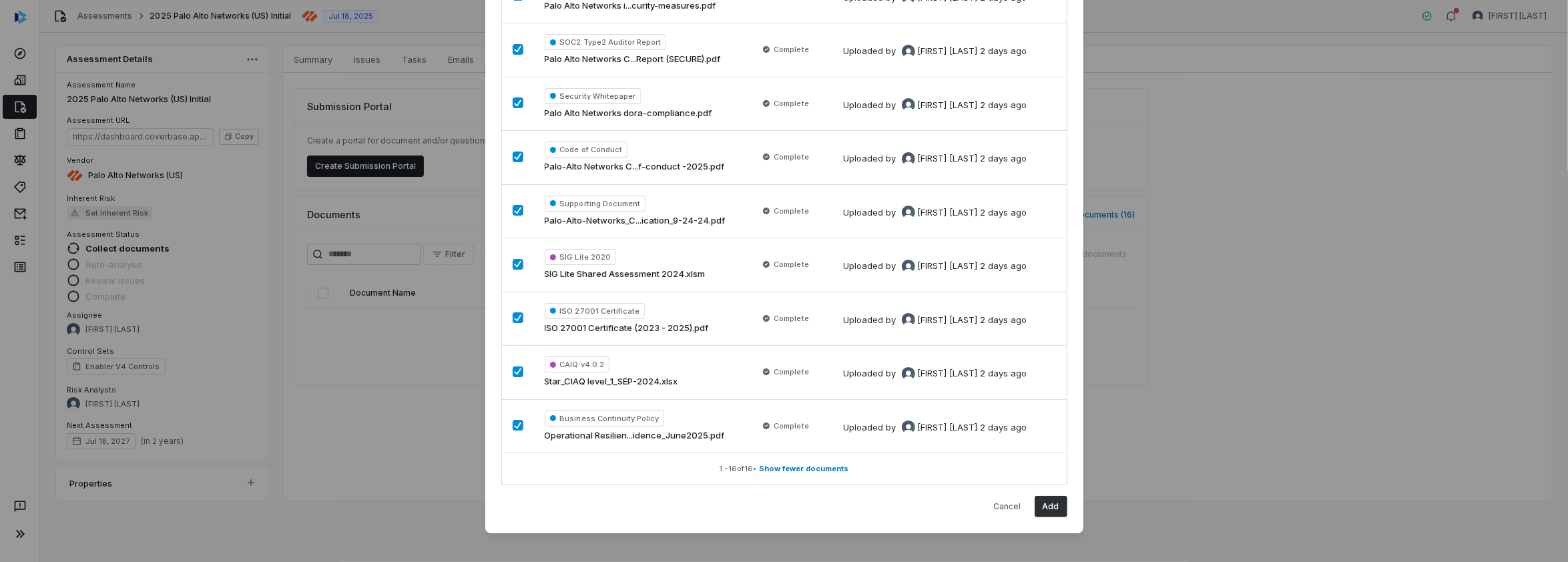 click on "Add" at bounding box center (1051, 507) 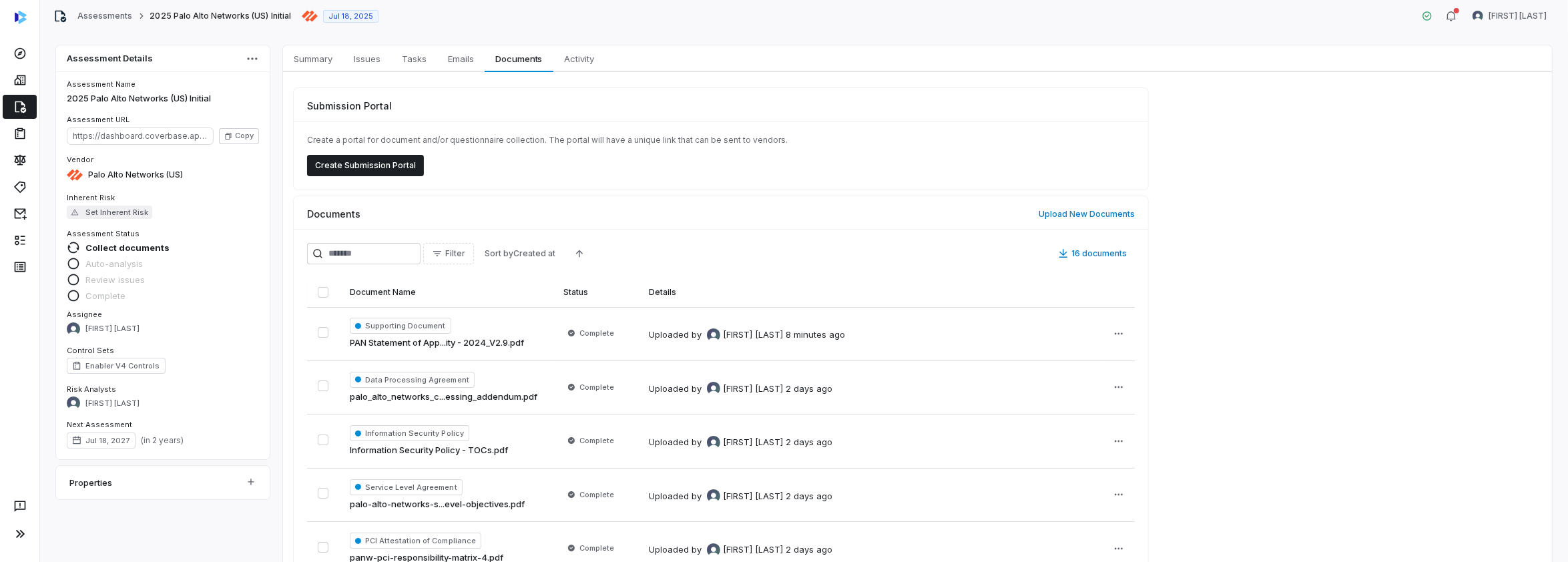 scroll, scrollTop: 0, scrollLeft: 0, axis: both 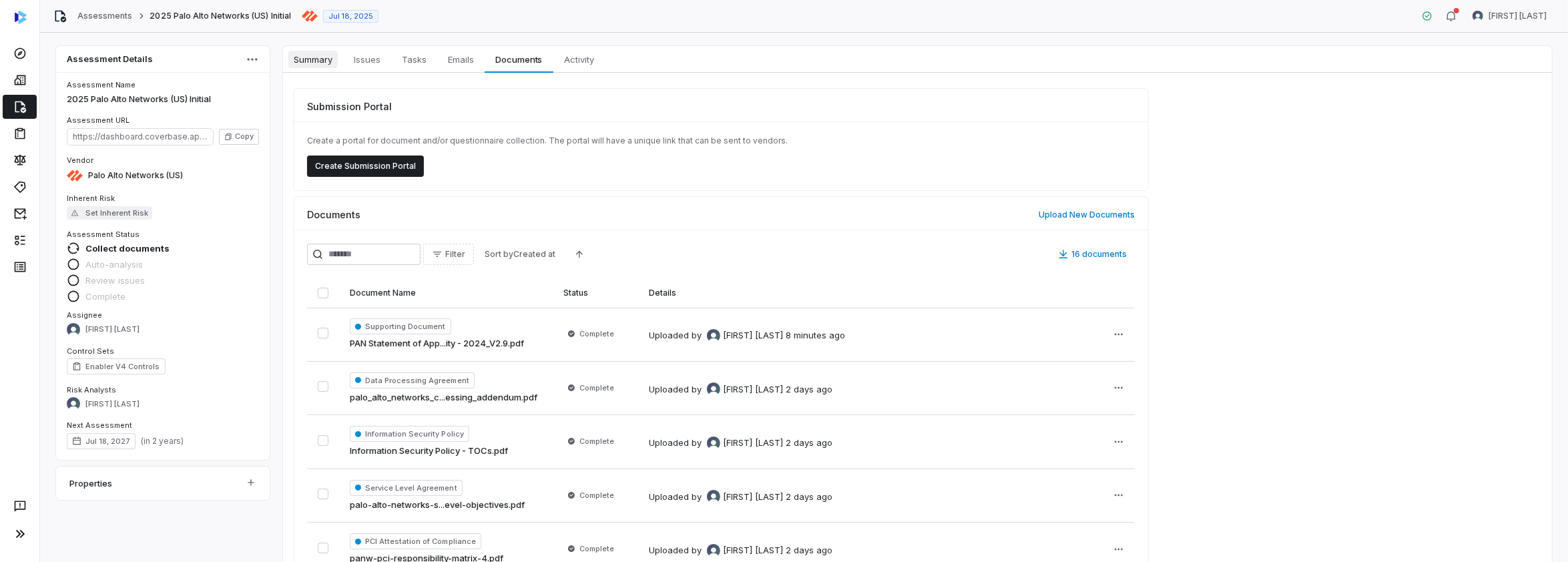 click on "Summary" at bounding box center (313, 59) 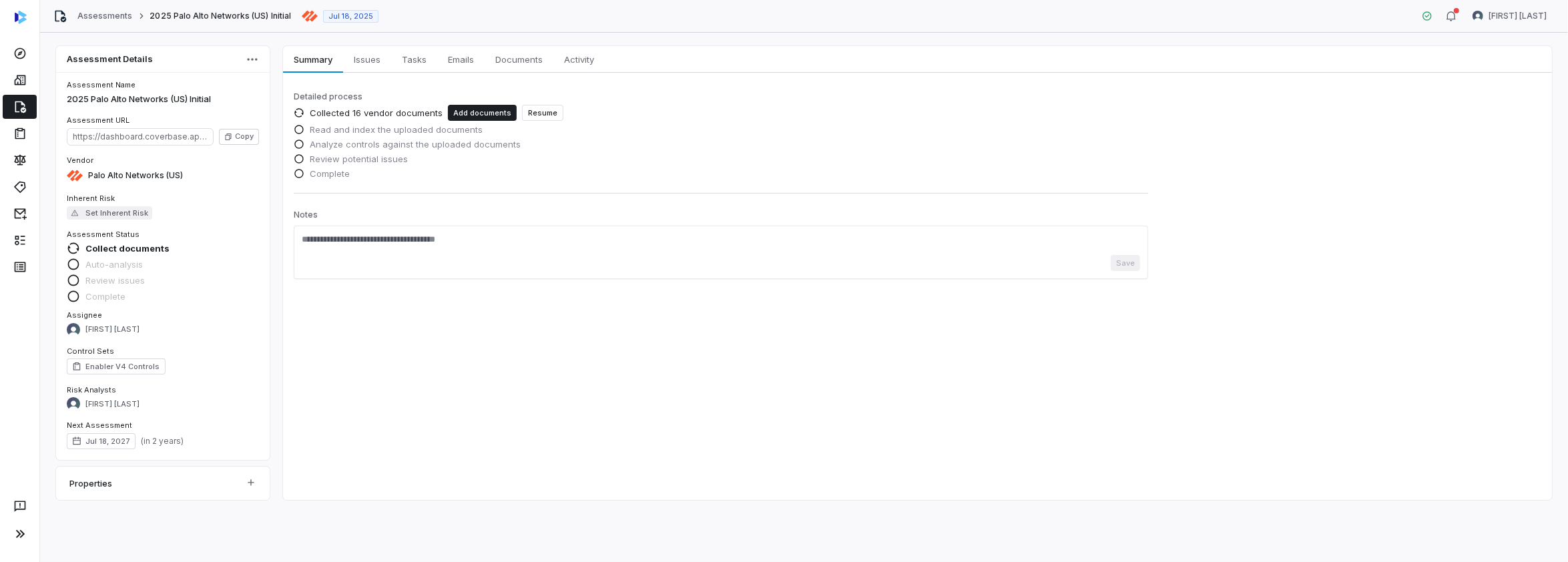 click on "Resume" at bounding box center [543, 113] 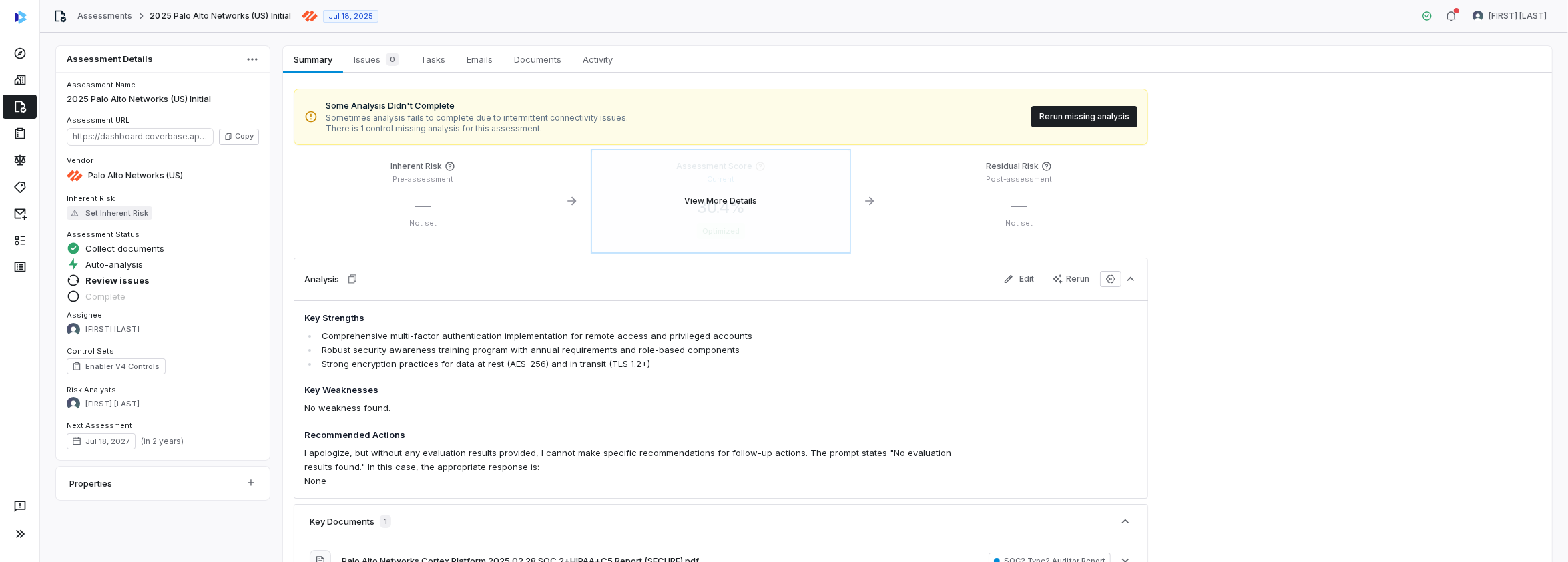 click on "View More Details" at bounding box center [720, 201] 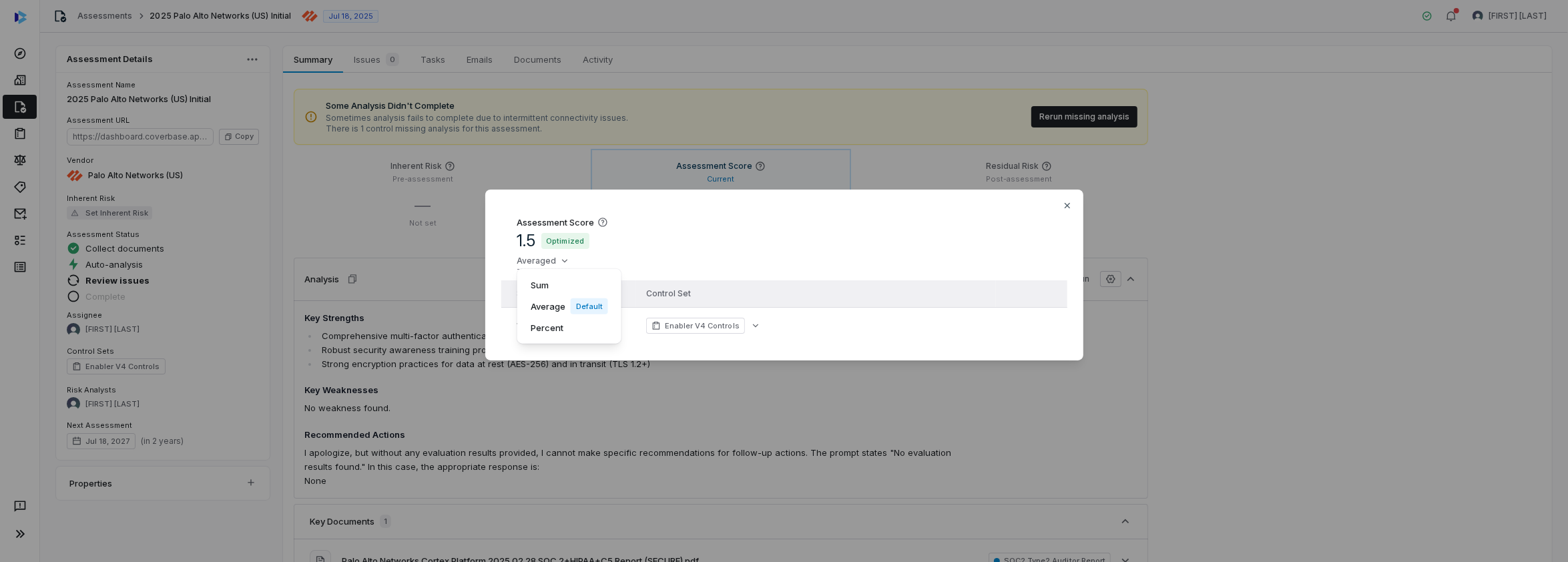click on "Assessment Score 1.5 Optimized Averaged Sum Average Default Percent Score Control Set 1.5 Enabler V4 Controls Close" at bounding box center (784, 281) 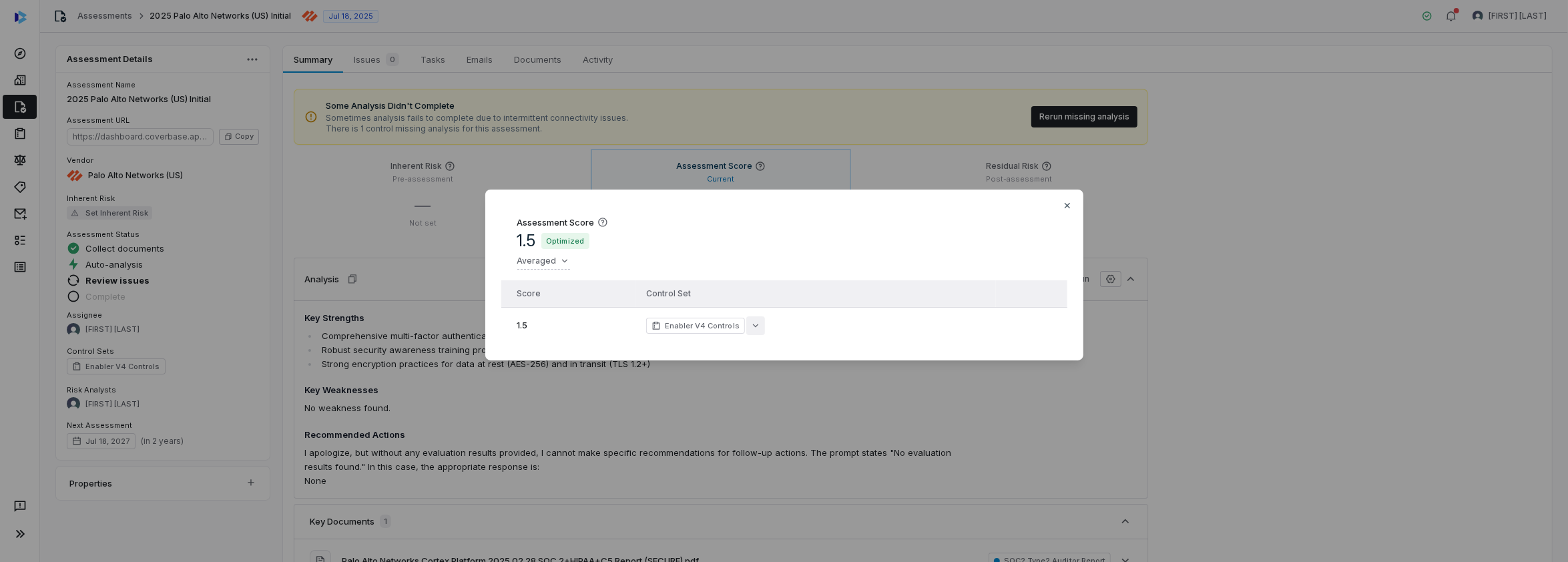click 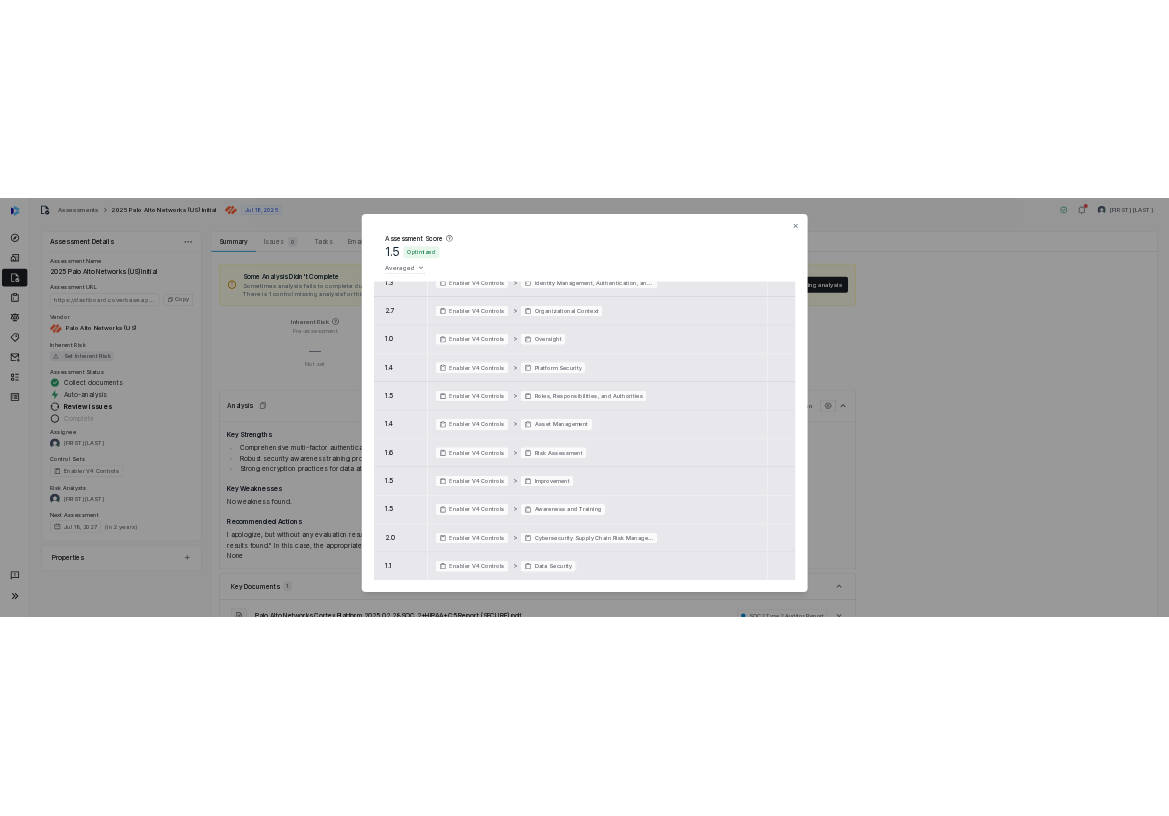 scroll, scrollTop: 0, scrollLeft: 0, axis: both 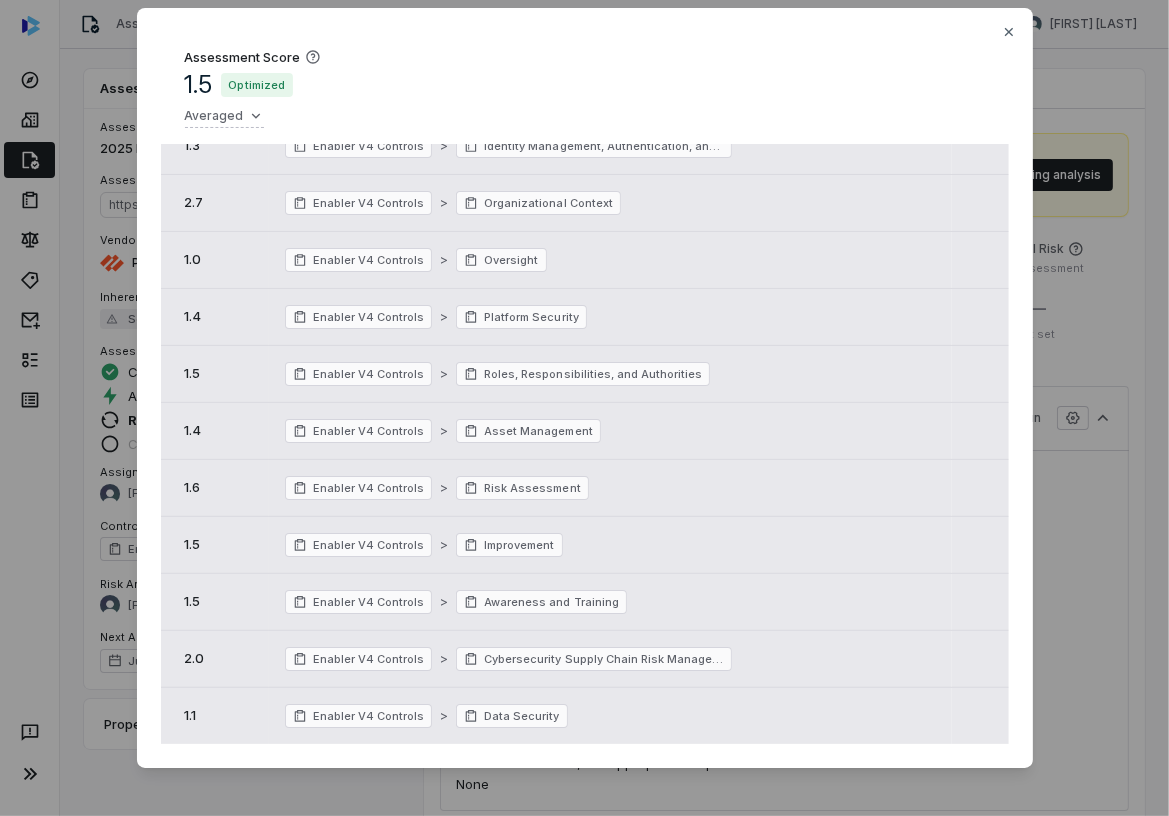 click on "Optimized" at bounding box center [257, 85] 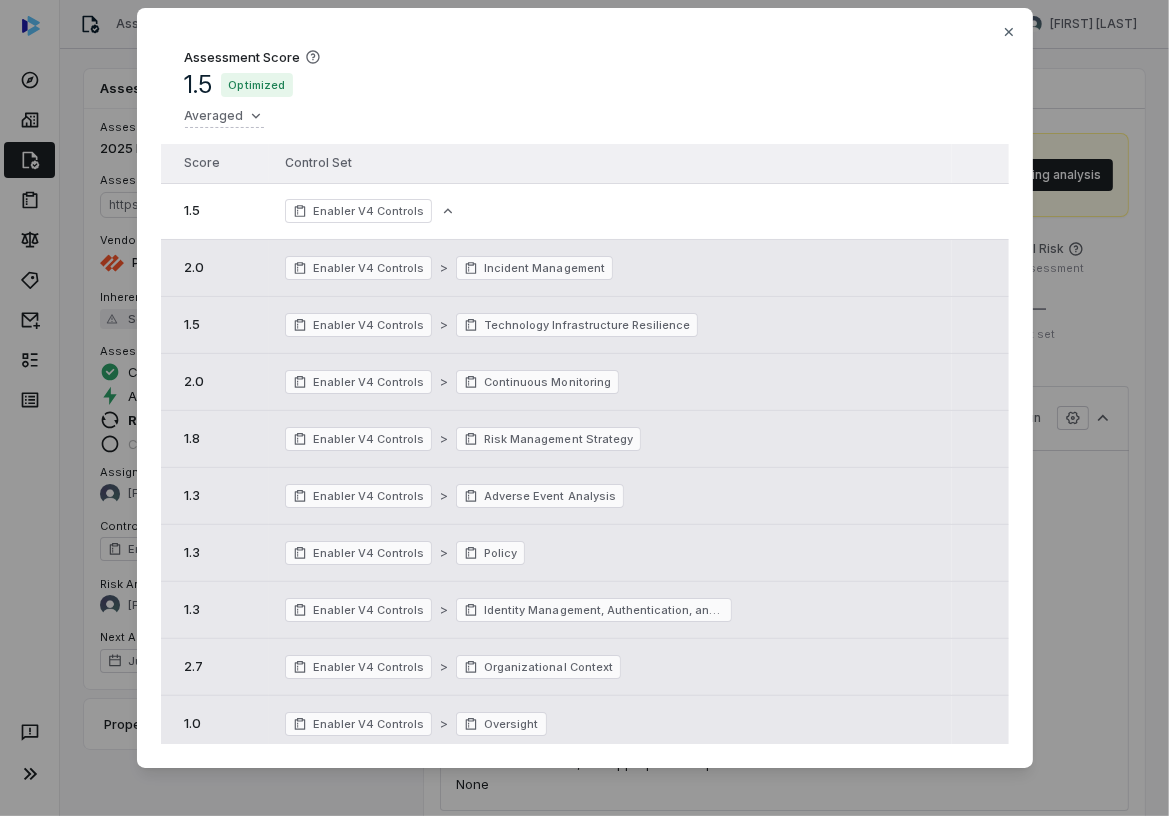 scroll, scrollTop: 0, scrollLeft: 0, axis: both 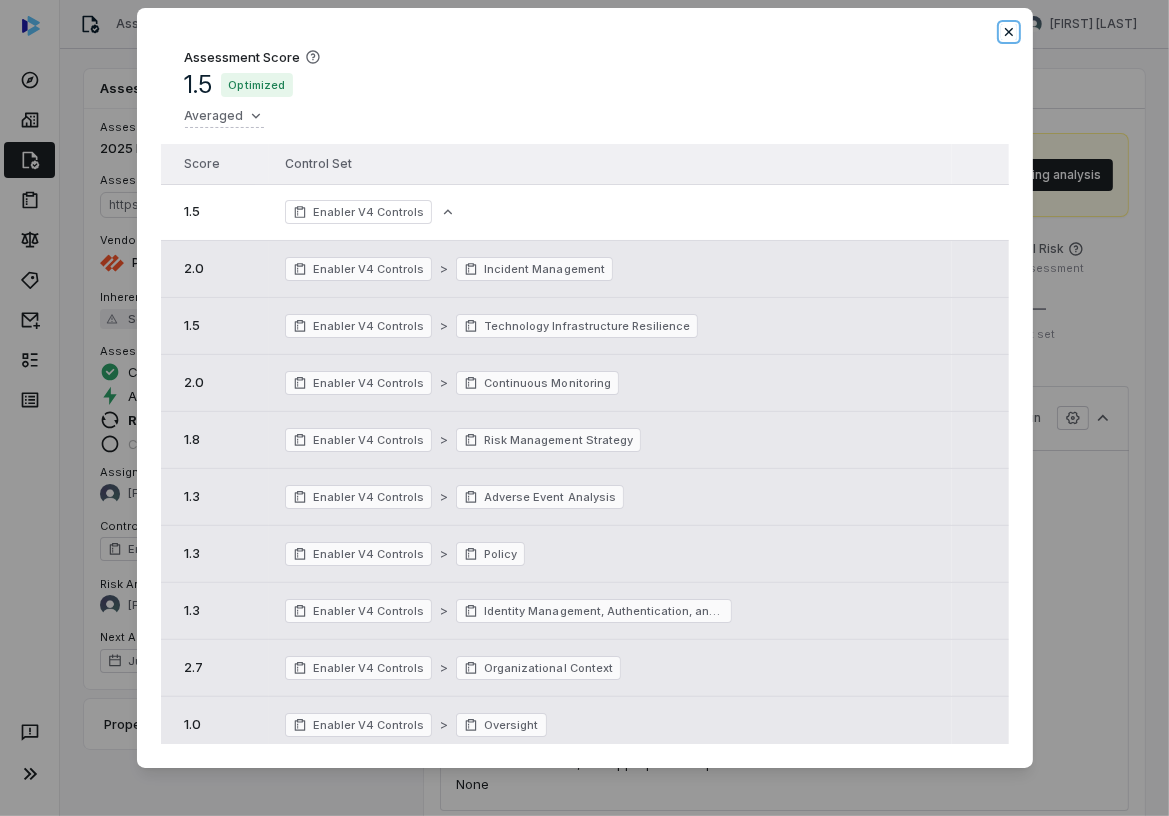 click 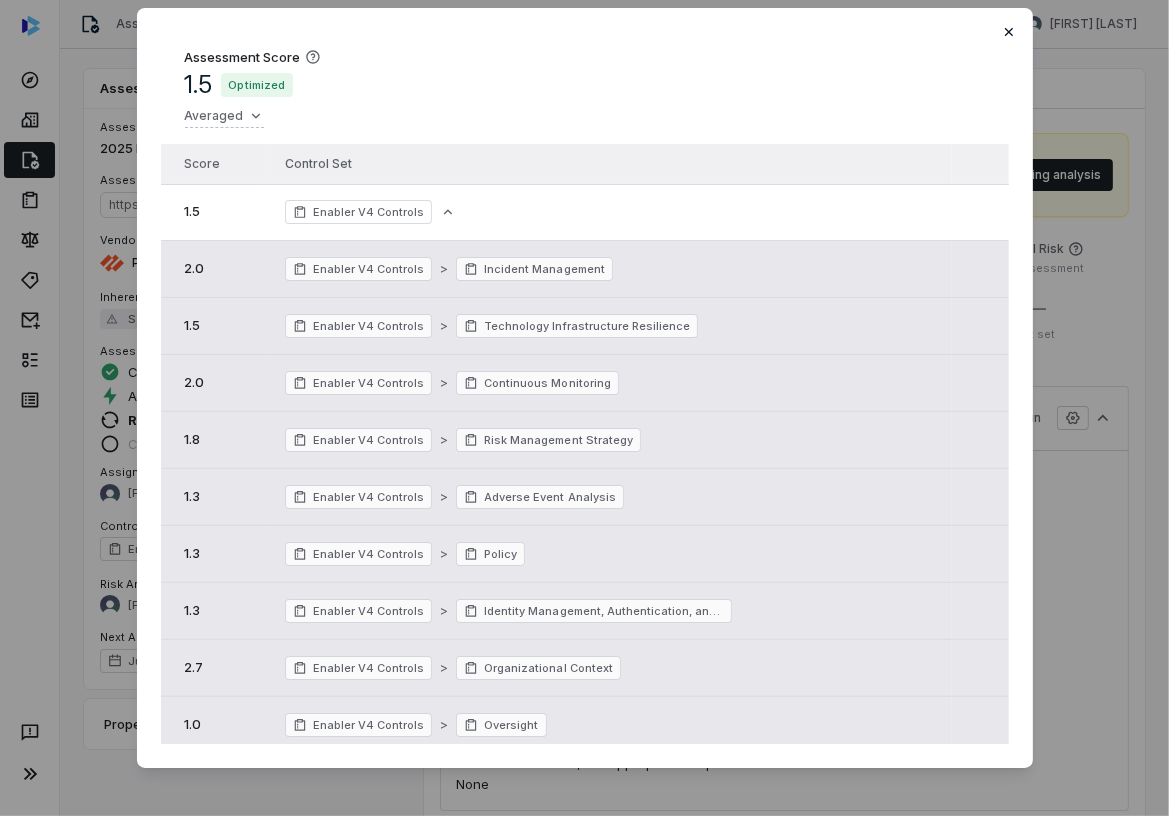 scroll, scrollTop: 0, scrollLeft: 0, axis: both 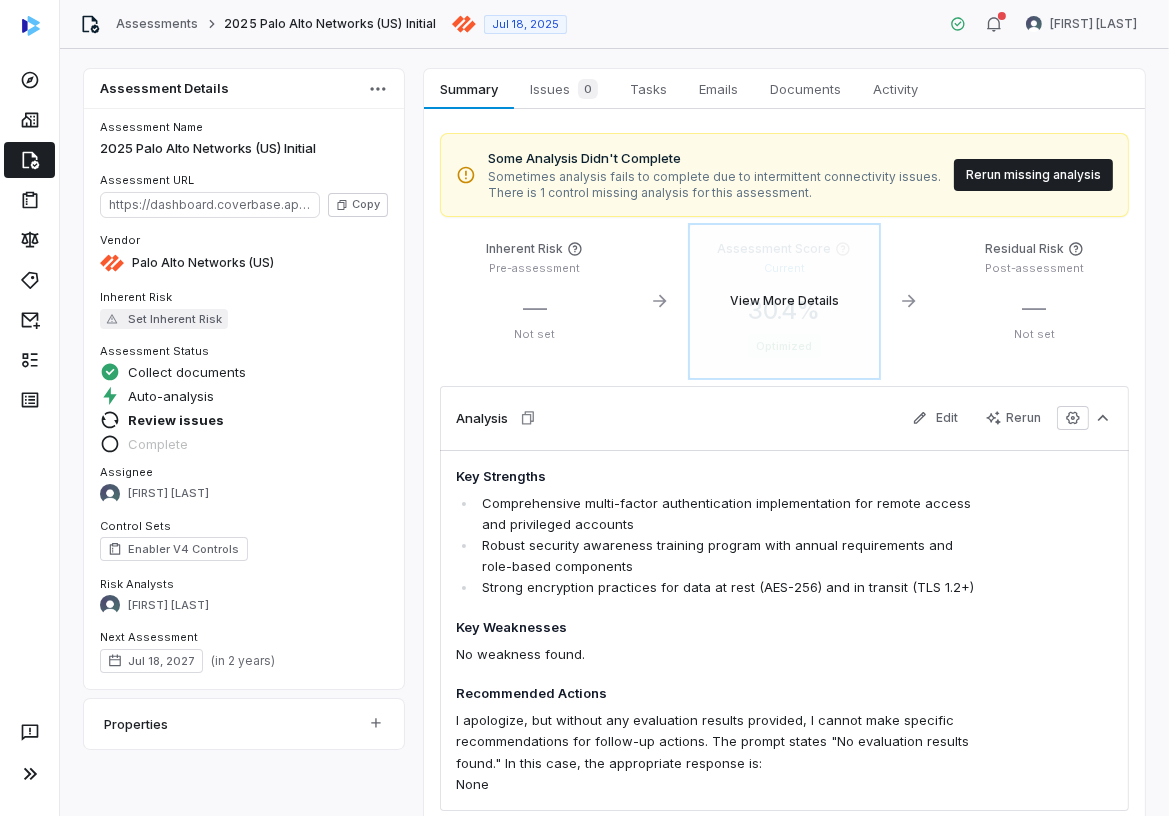 click on "View More Details" at bounding box center (785, 301) 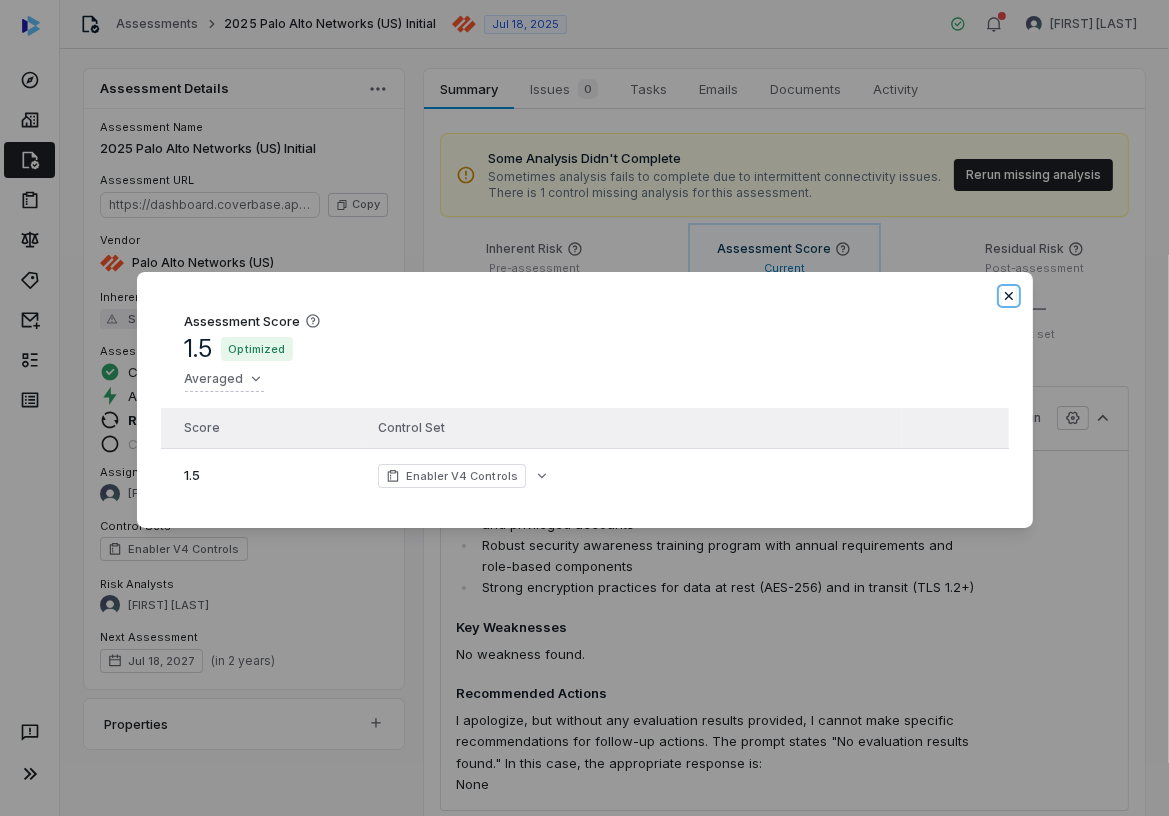click 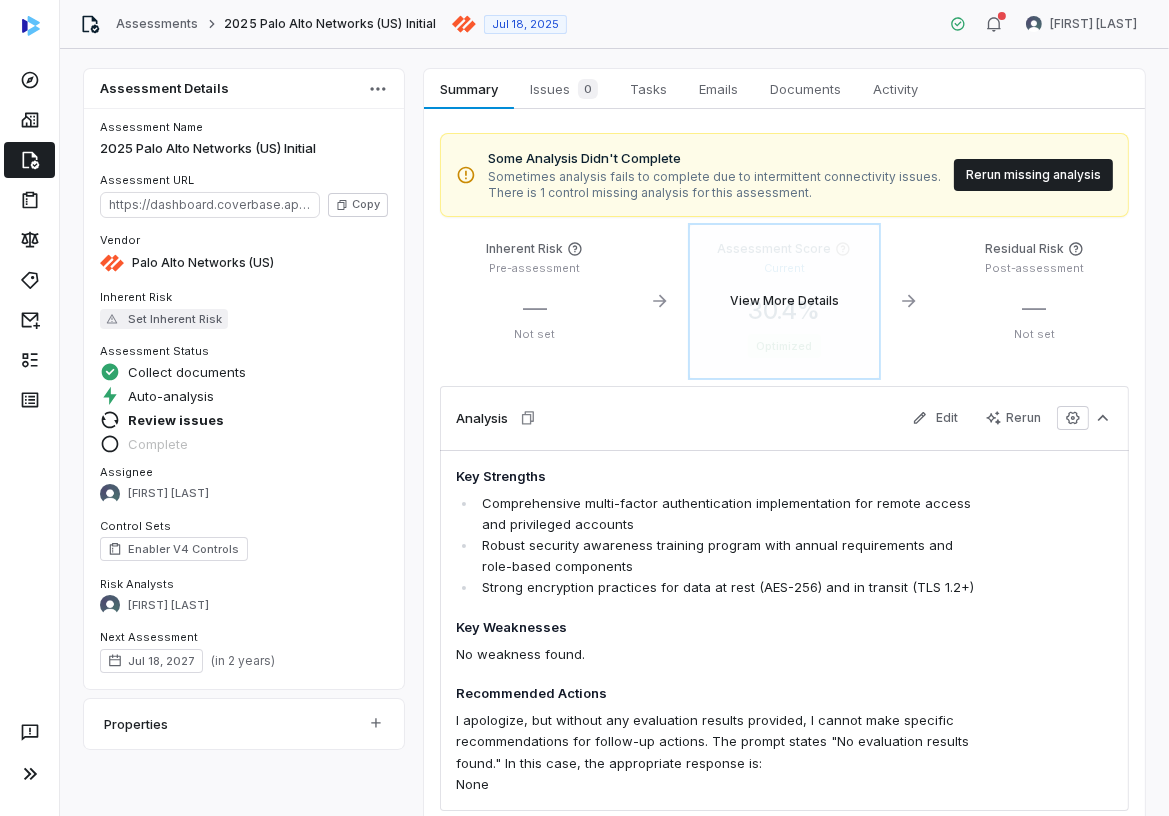 click on "View More Details" at bounding box center [784, 301] 